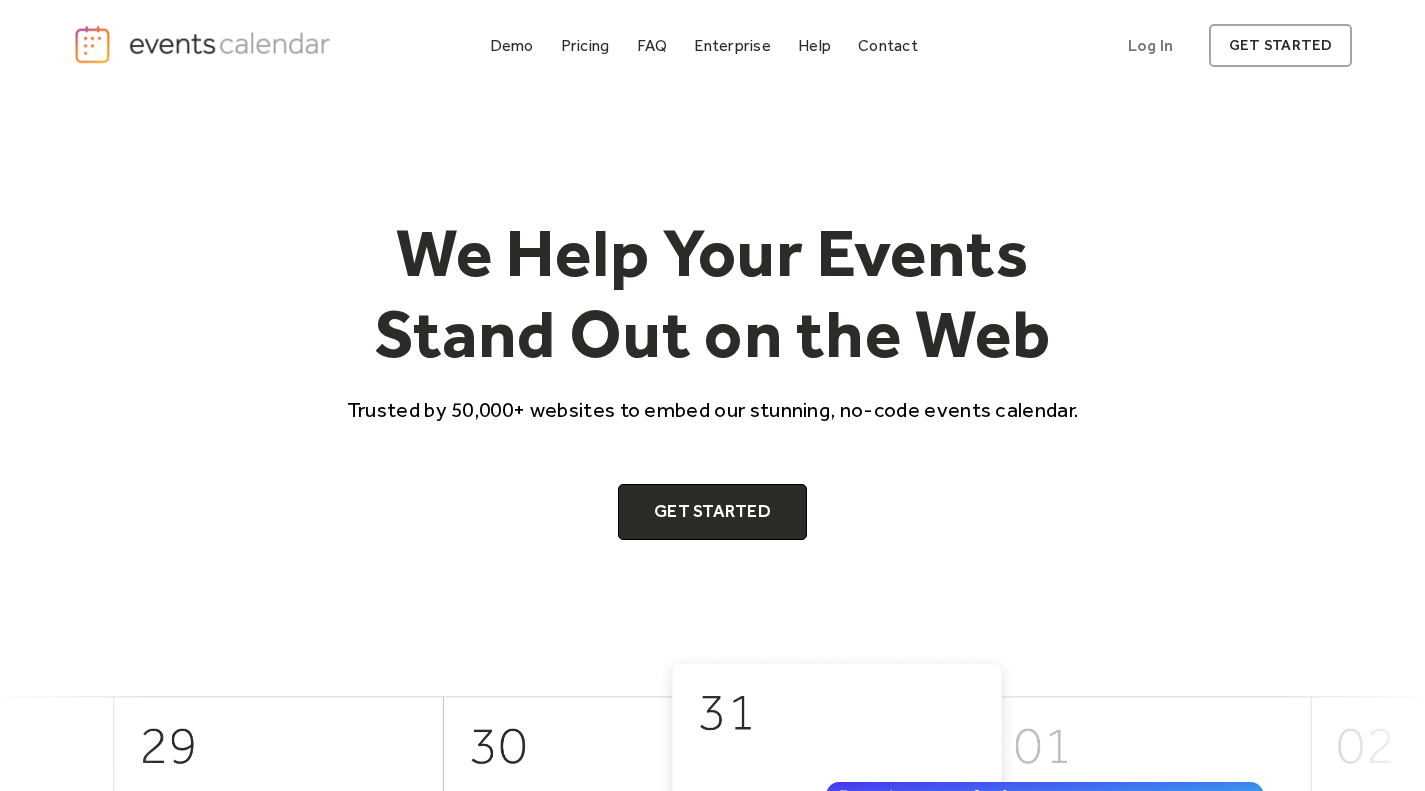 scroll, scrollTop: 0, scrollLeft: 0, axis: both 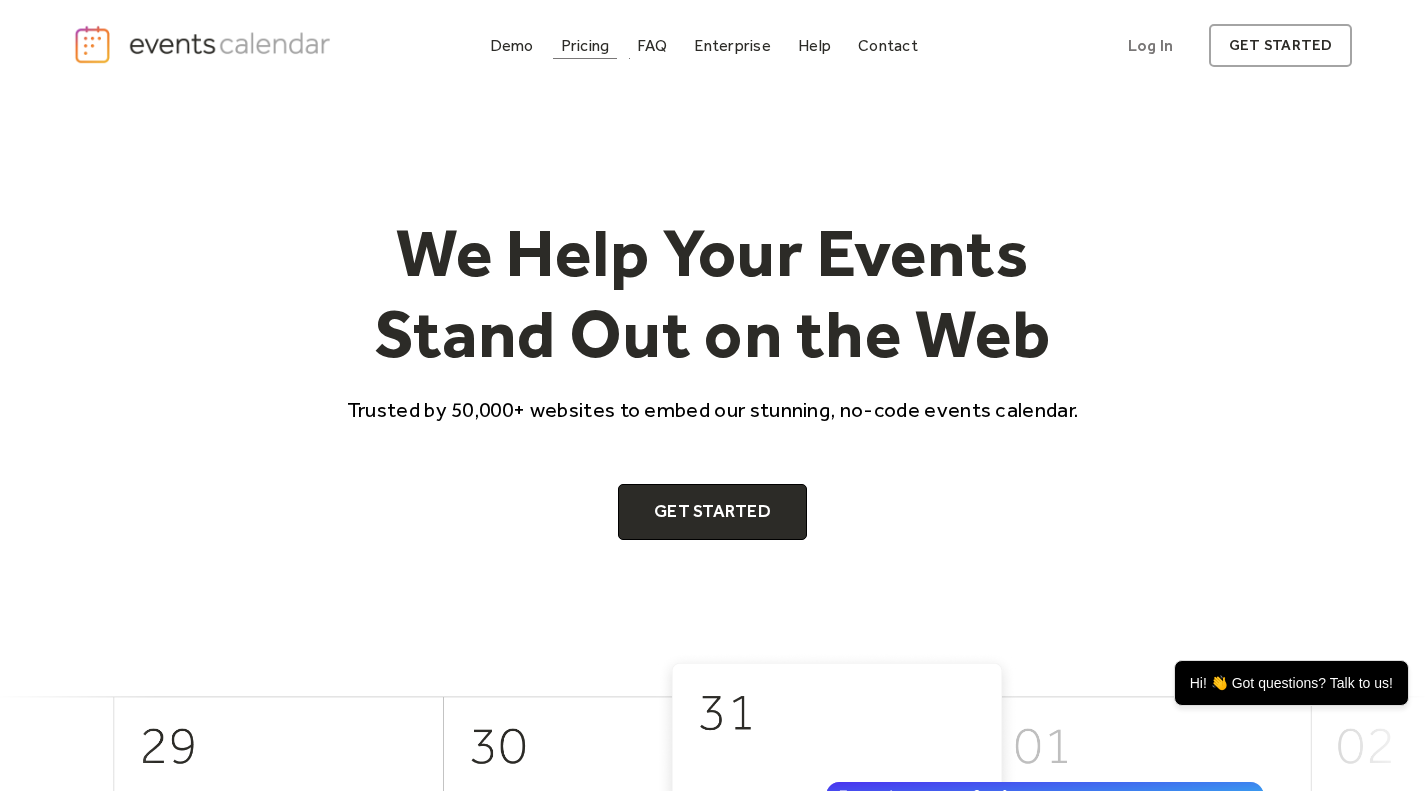click on "Pricing" at bounding box center (585, 45) 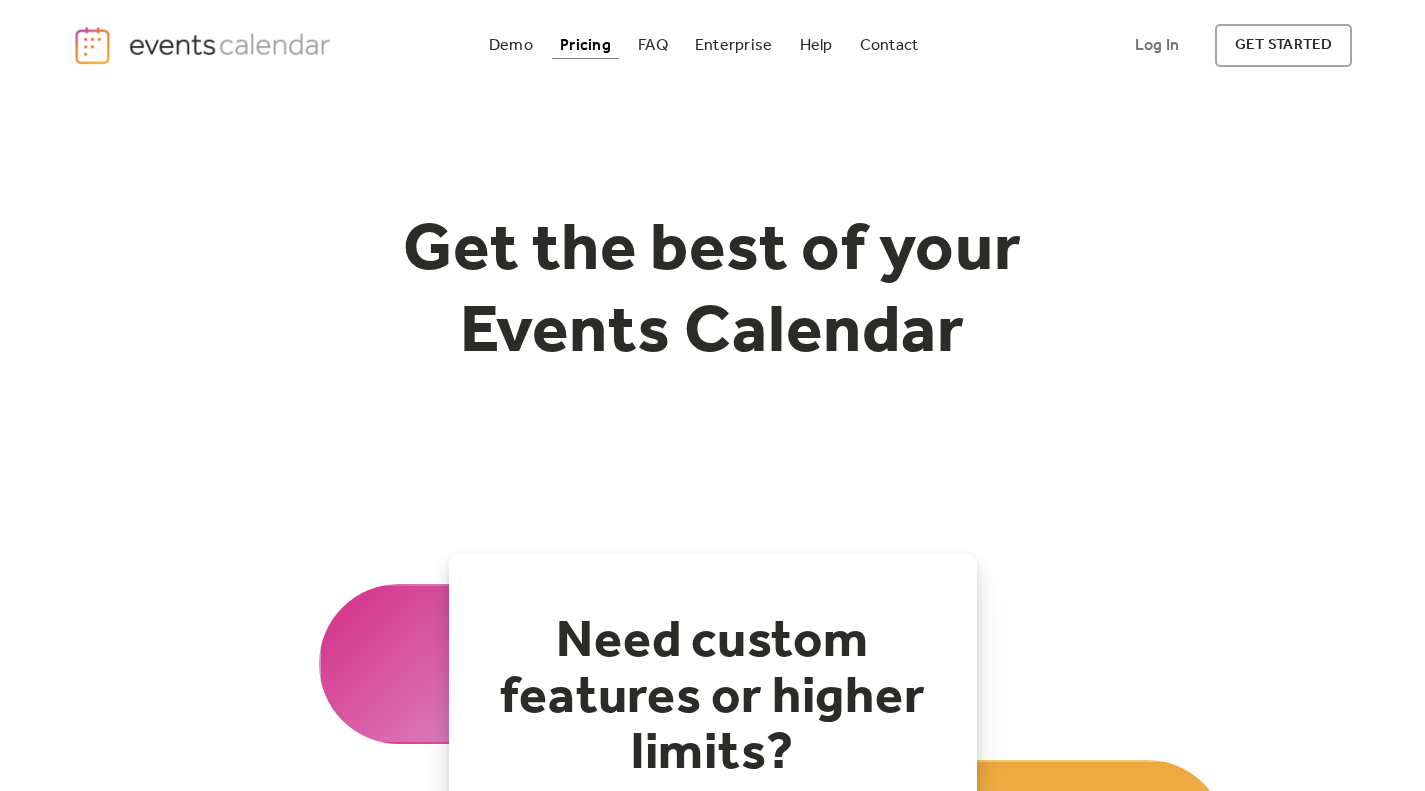 scroll, scrollTop: 310, scrollLeft: 0, axis: vertical 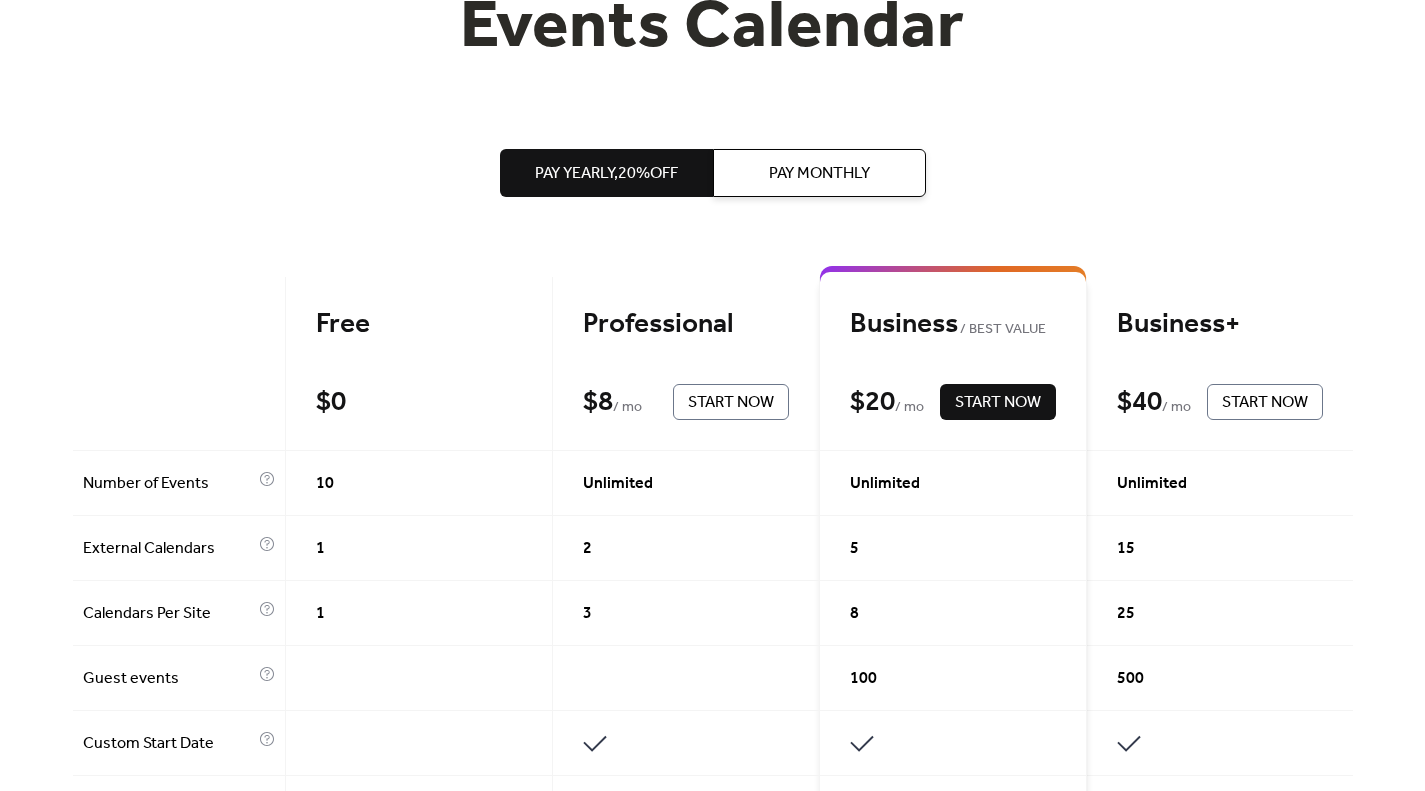 click on "Pay Yearly,  20%  off Pay Monthly" at bounding box center (713, 173) 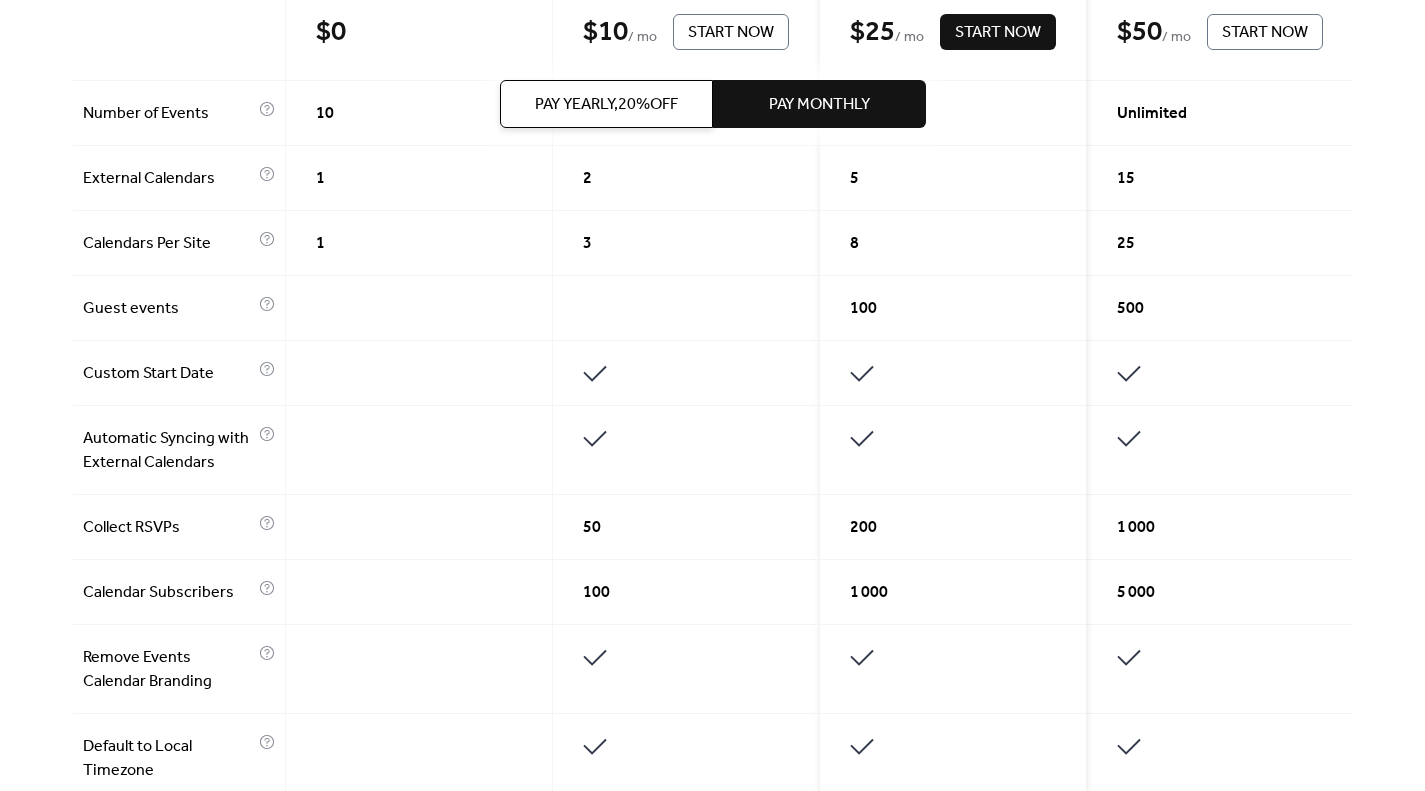 scroll, scrollTop: 673, scrollLeft: 0, axis: vertical 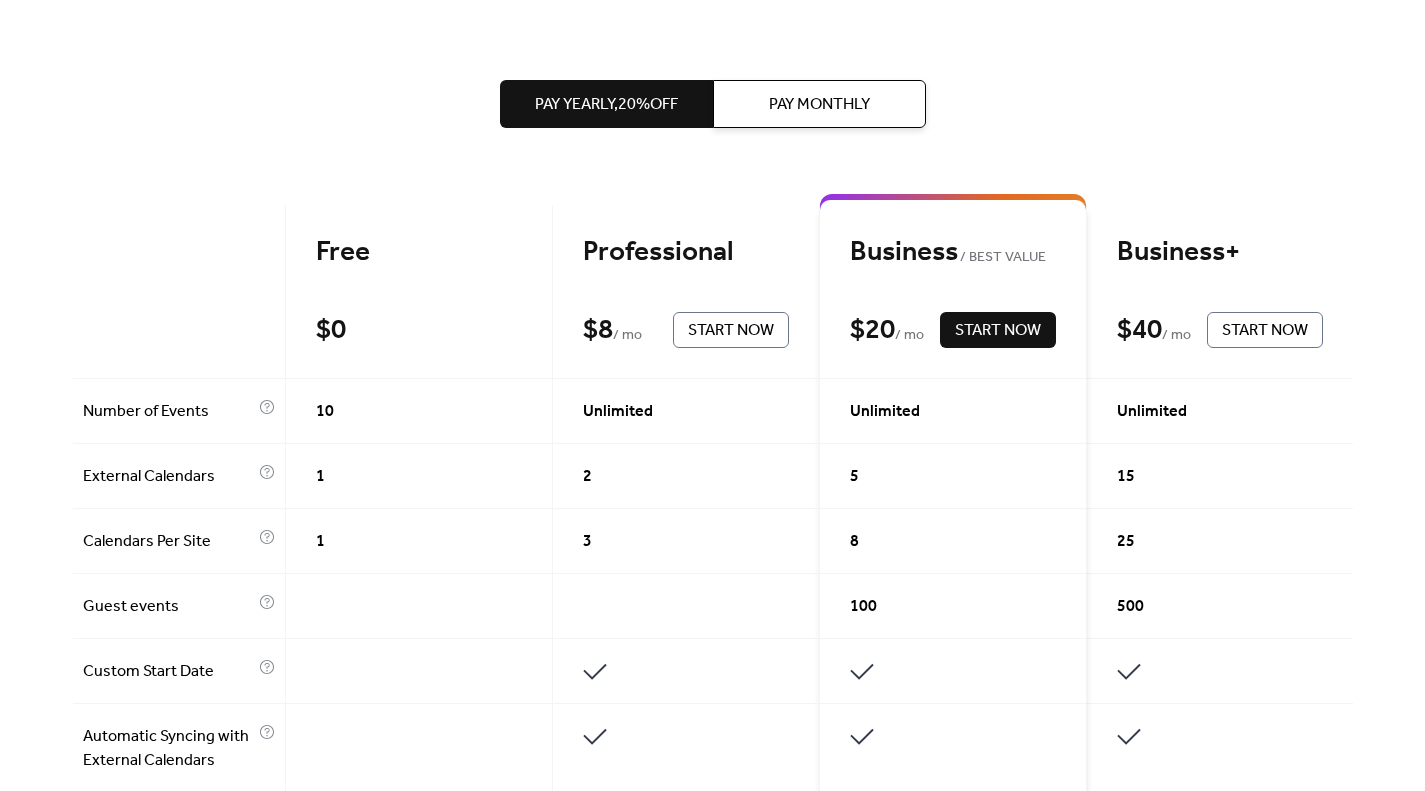click on "Pay Monthly" at bounding box center [819, 105] 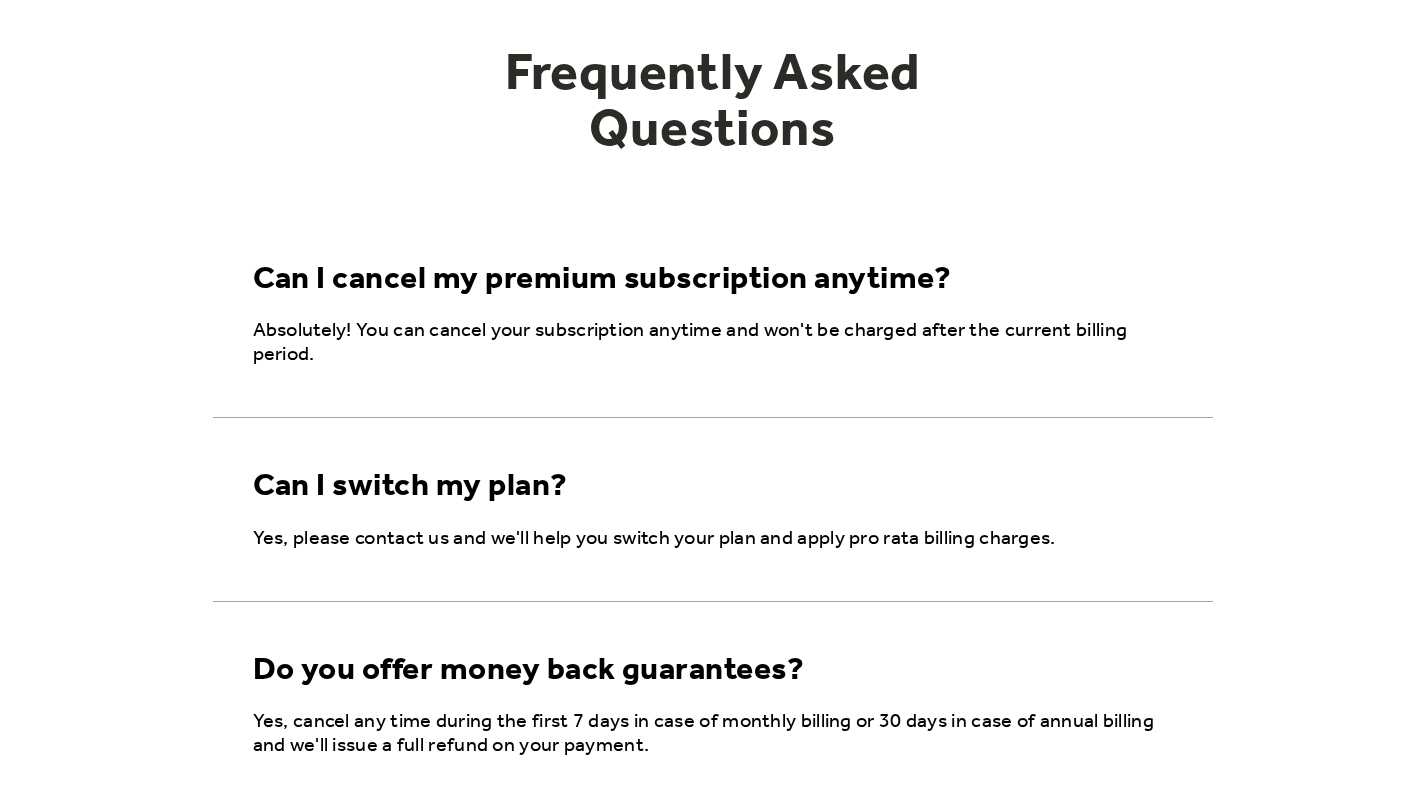 scroll, scrollTop: 3042, scrollLeft: 0, axis: vertical 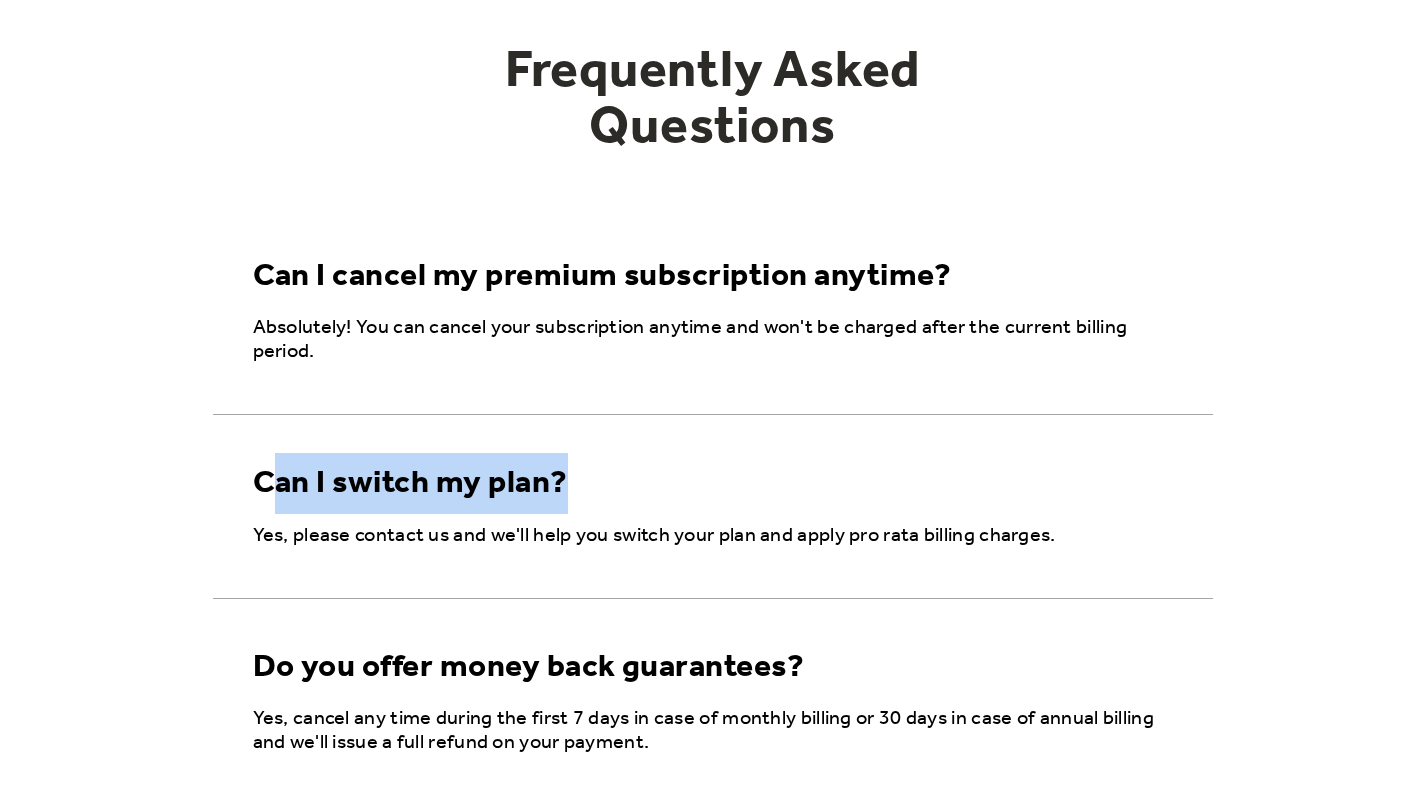 drag, startPoint x: 280, startPoint y: 464, endPoint x: 258, endPoint y: 463, distance: 22.022715 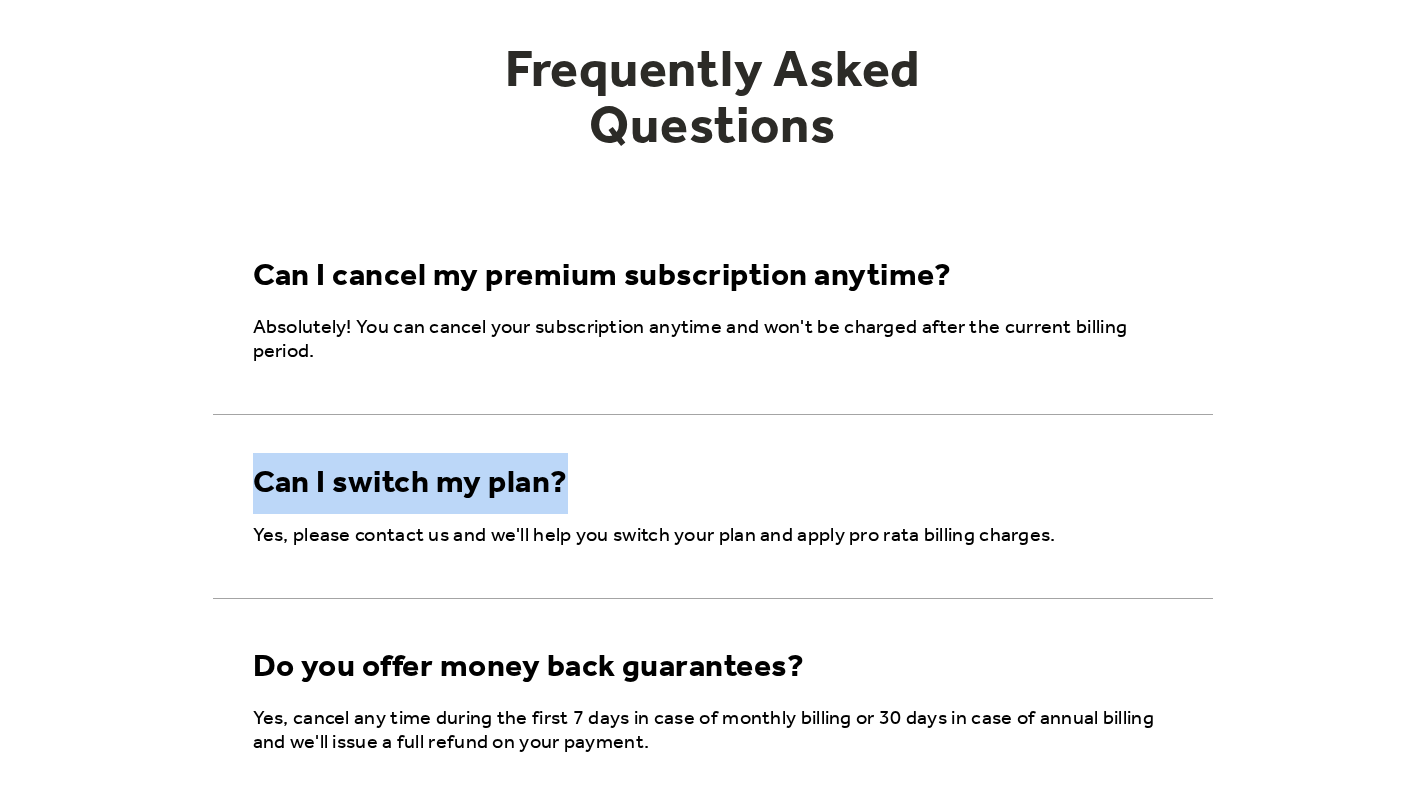 click on "Can I switch my plan?" at bounding box center [410, 484] 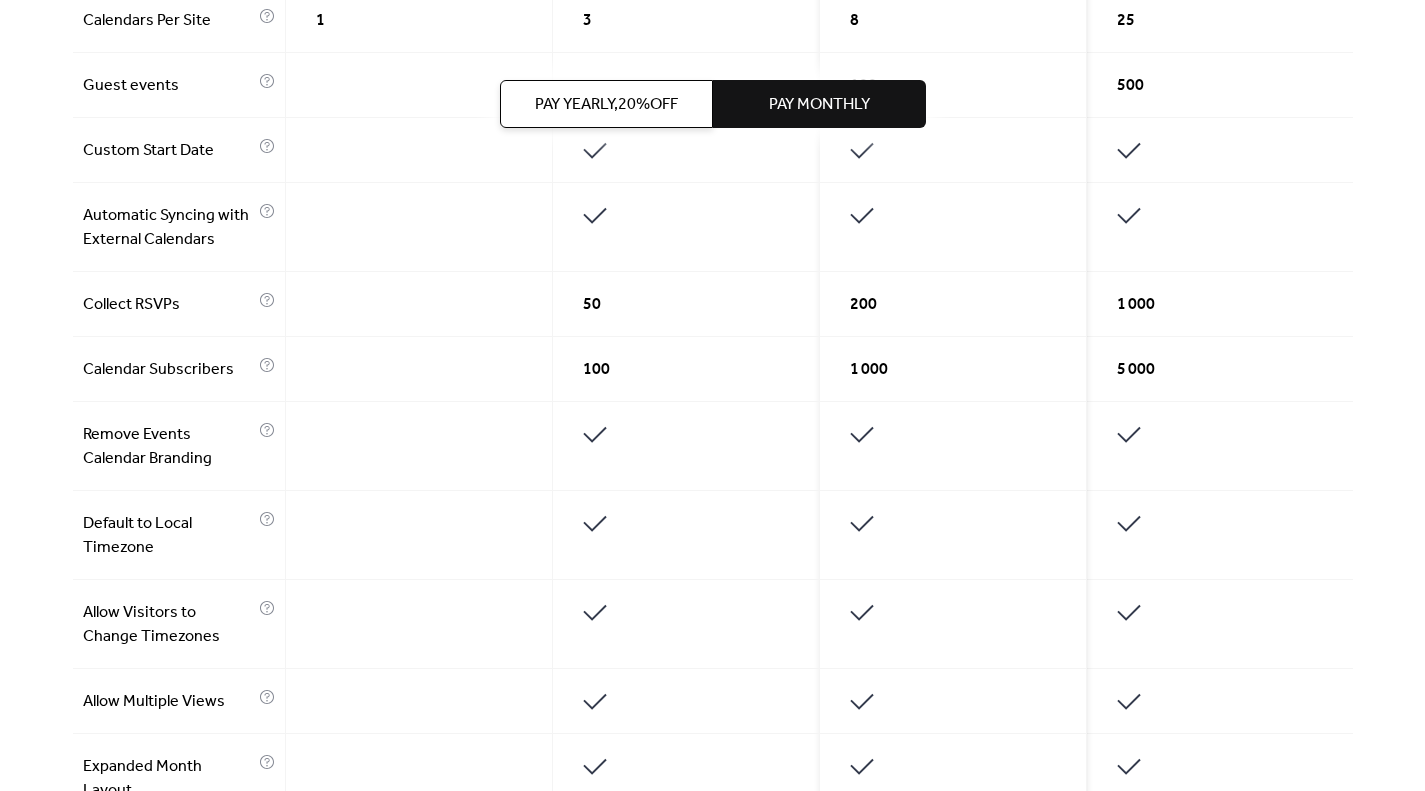 scroll, scrollTop: 0, scrollLeft: 0, axis: both 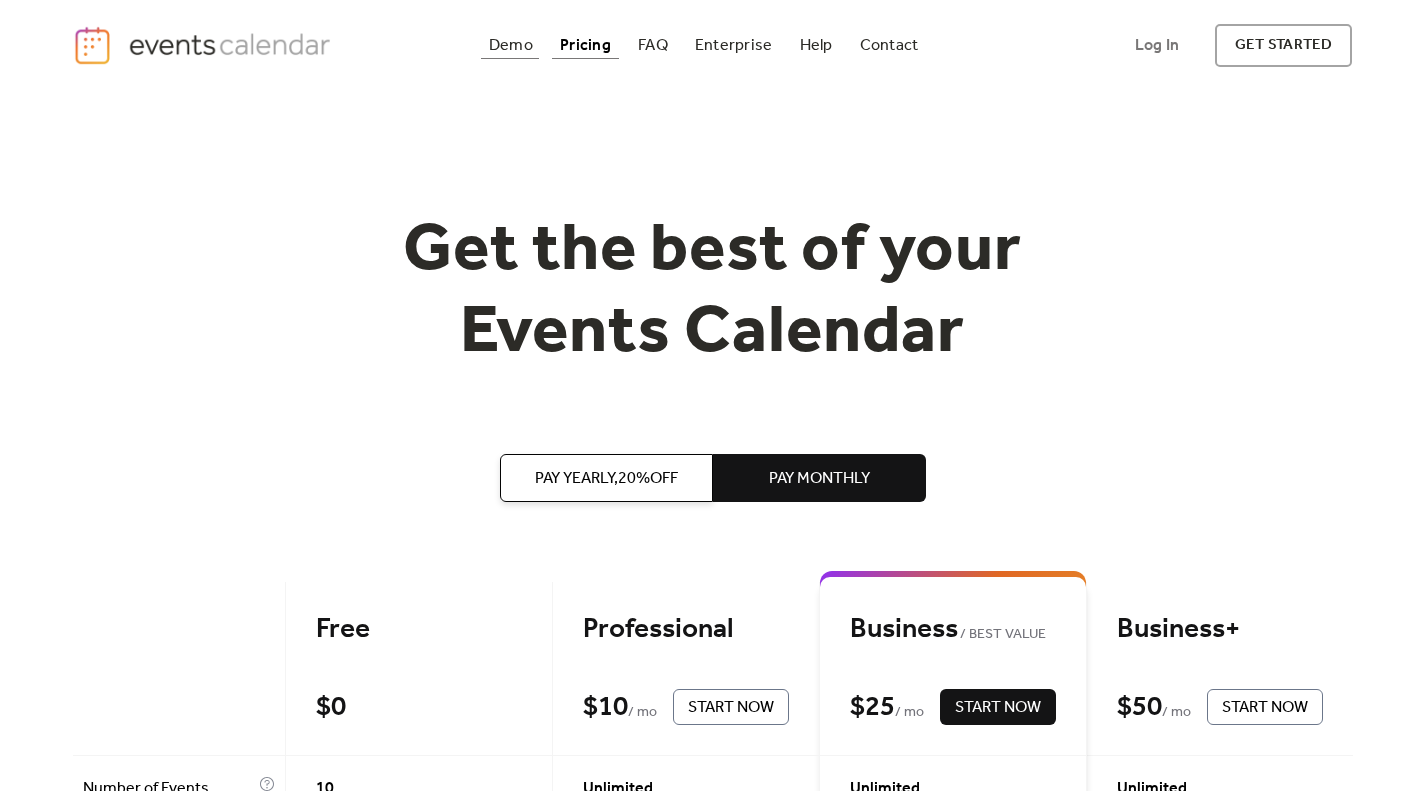 click on "Demo" at bounding box center [511, 45] 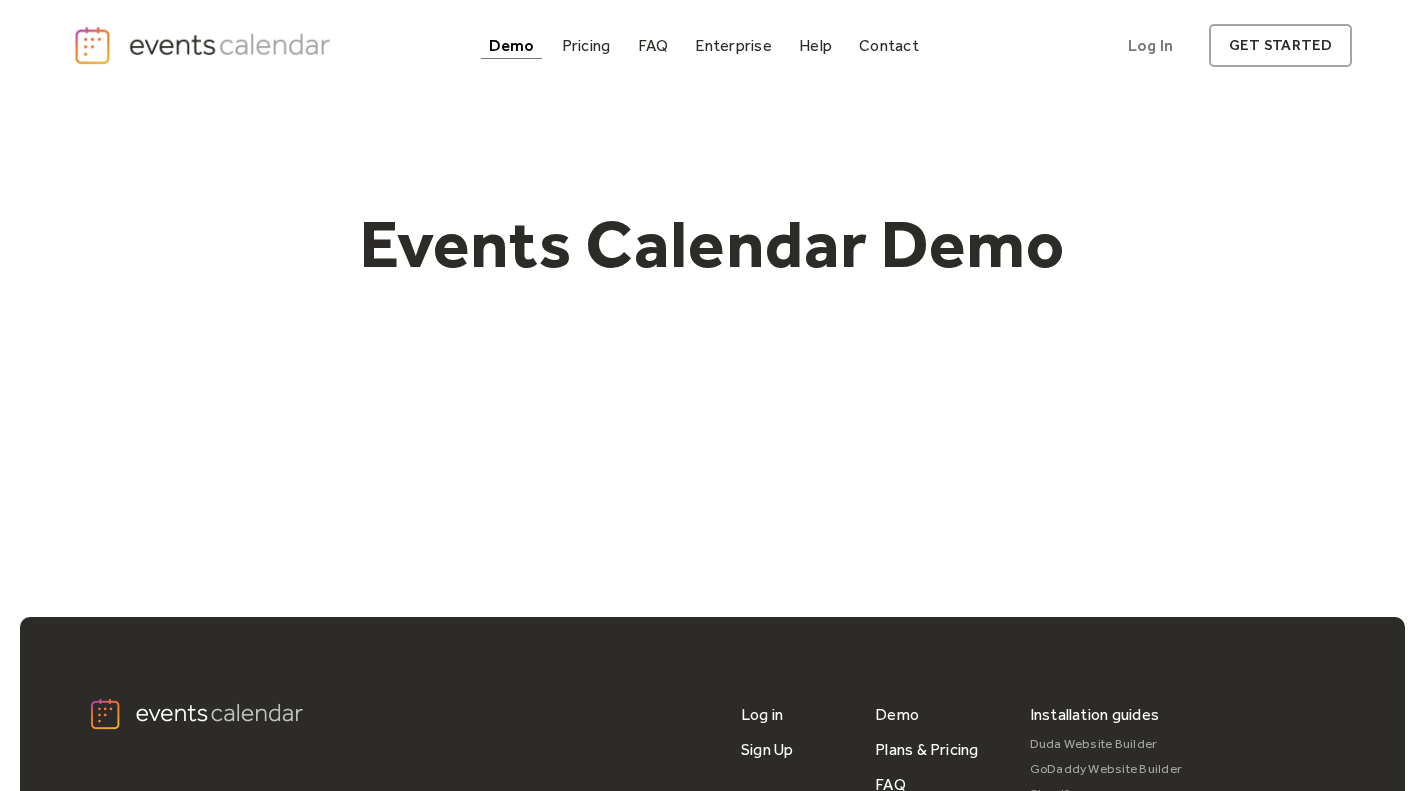 scroll, scrollTop: 0, scrollLeft: 0, axis: both 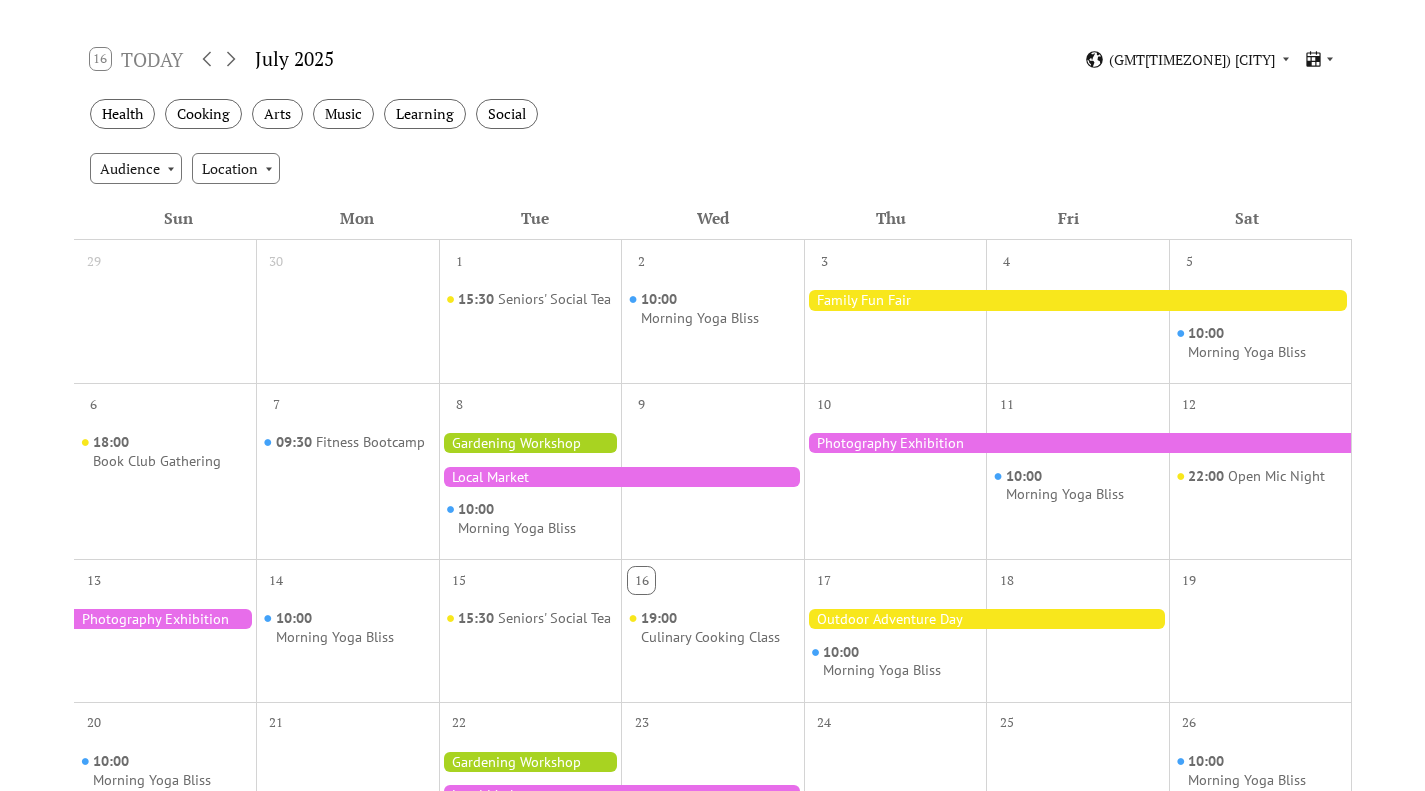 drag, startPoint x: 706, startPoint y: 404, endPoint x: 617, endPoint y: 446, distance: 98.4124 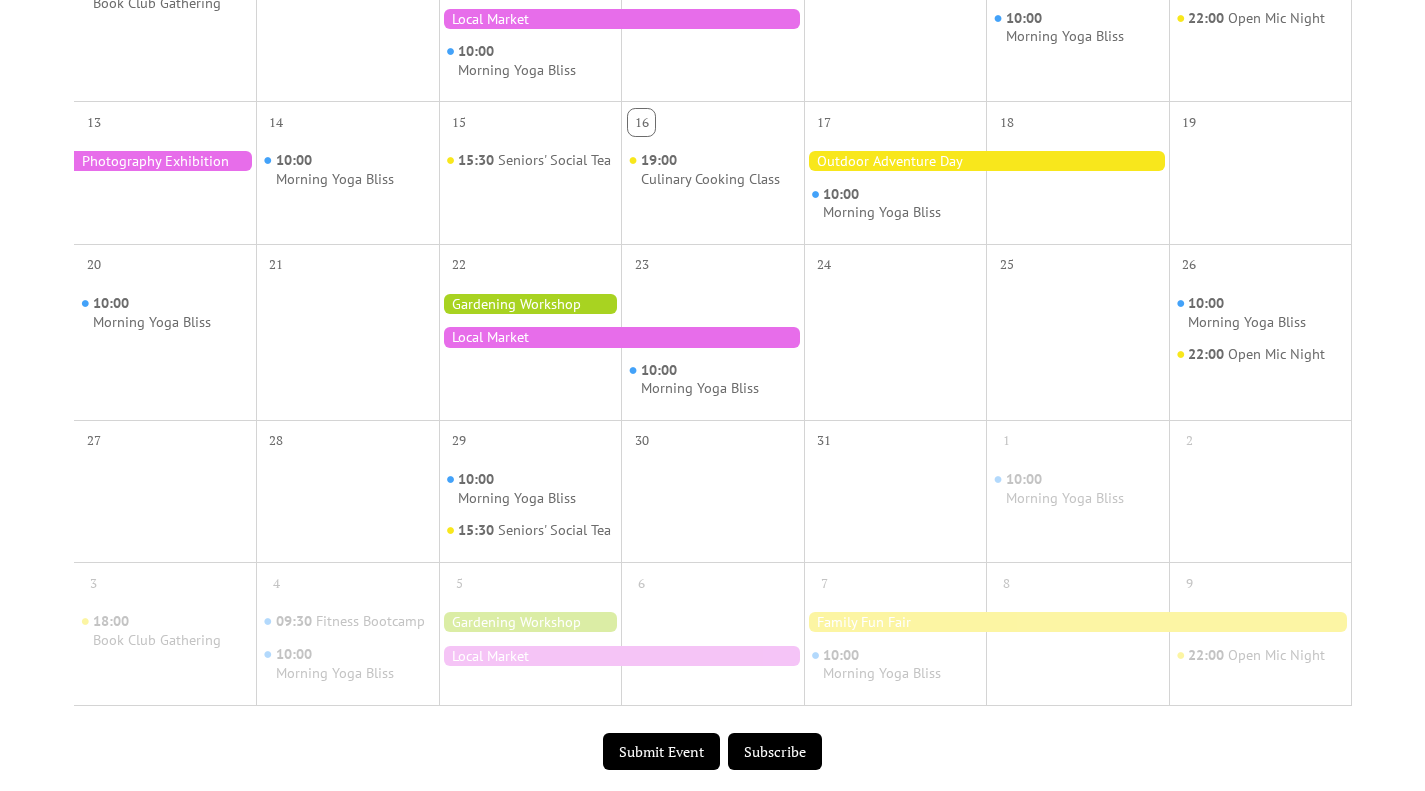 scroll, scrollTop: 931, scrollLeft: 0, axis: vertical 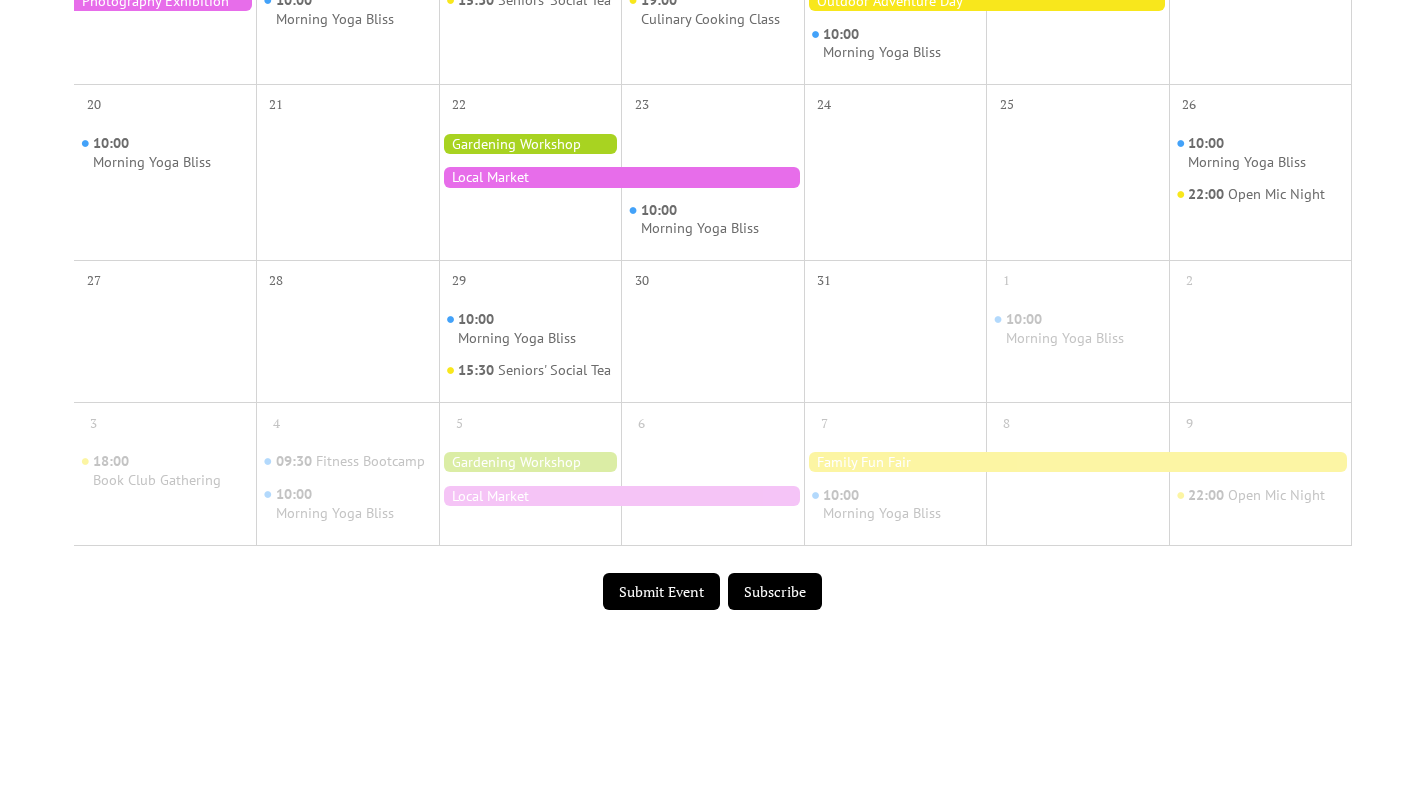 click on "Submit Event Subscribe" at bounding box center [713, 591] 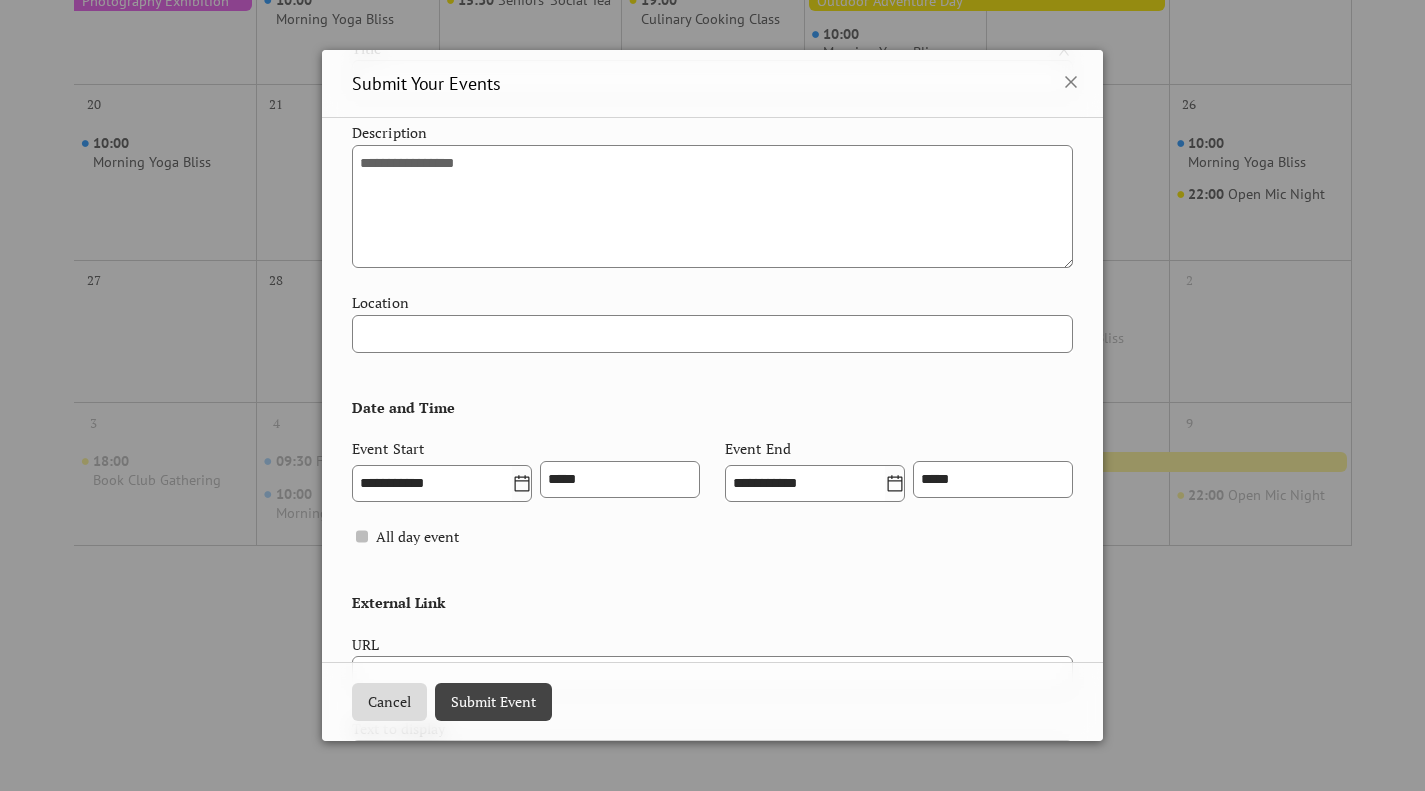 scroll, scrollTop: 473, scrollLeft: 0, axis: vertical 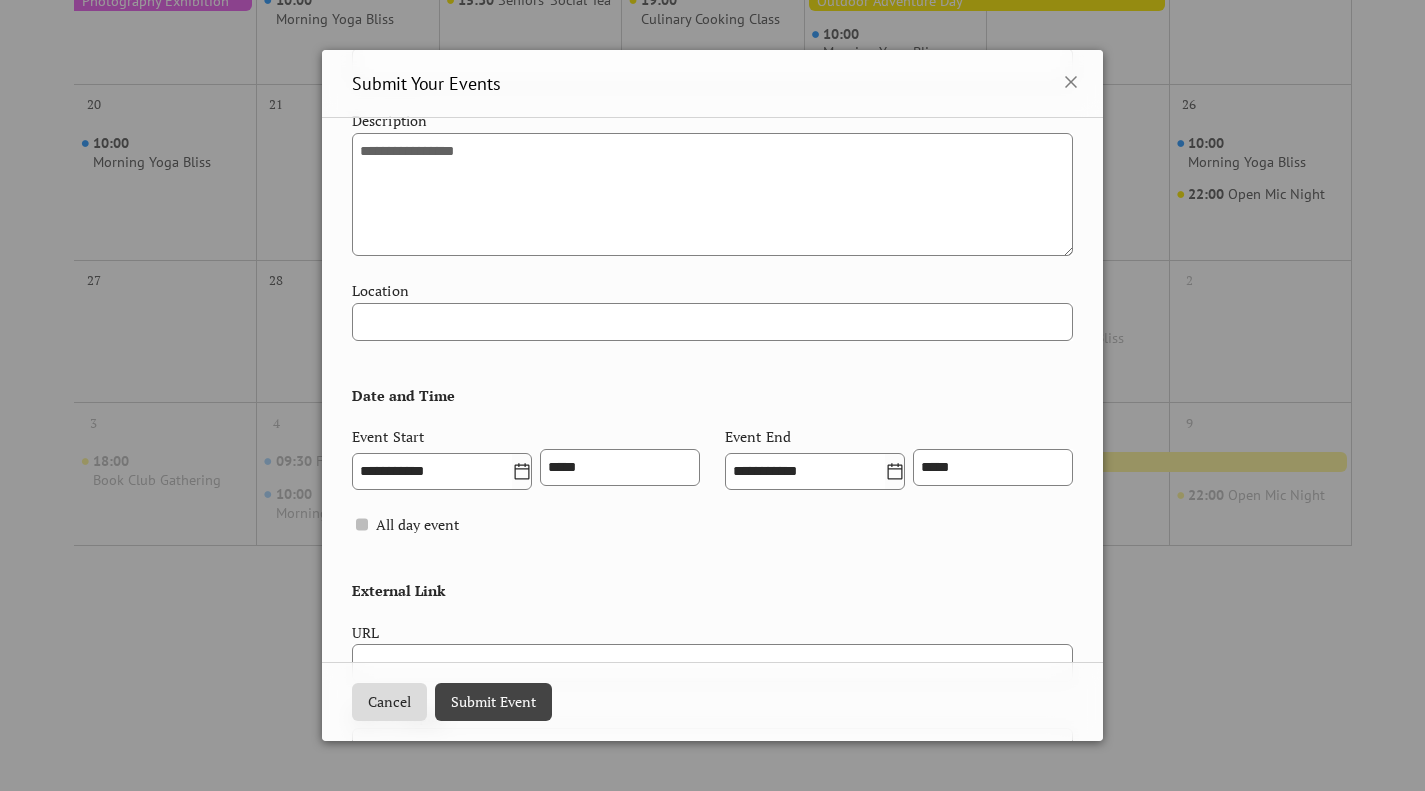 click on "Submit Your Events" at bounding box center [712, 84] 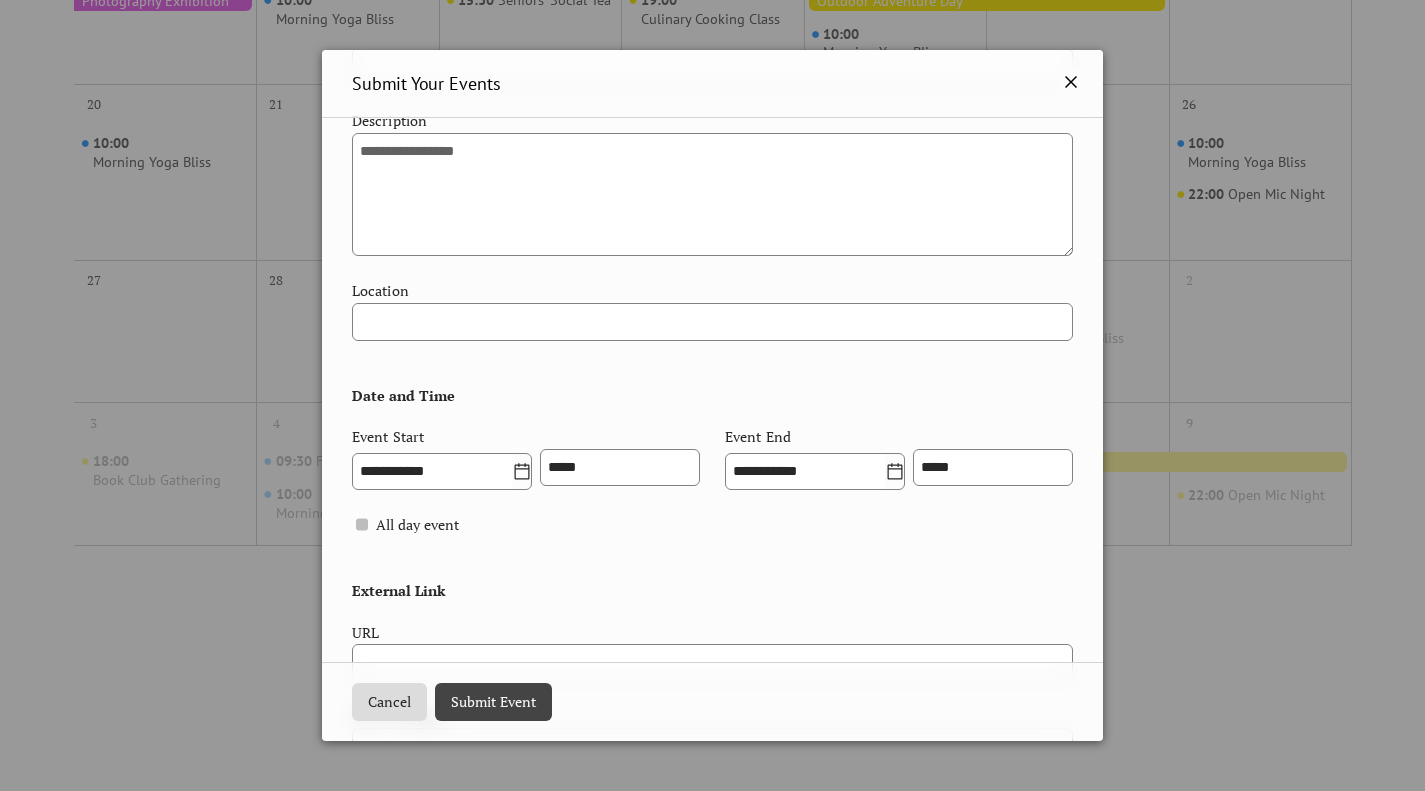 click 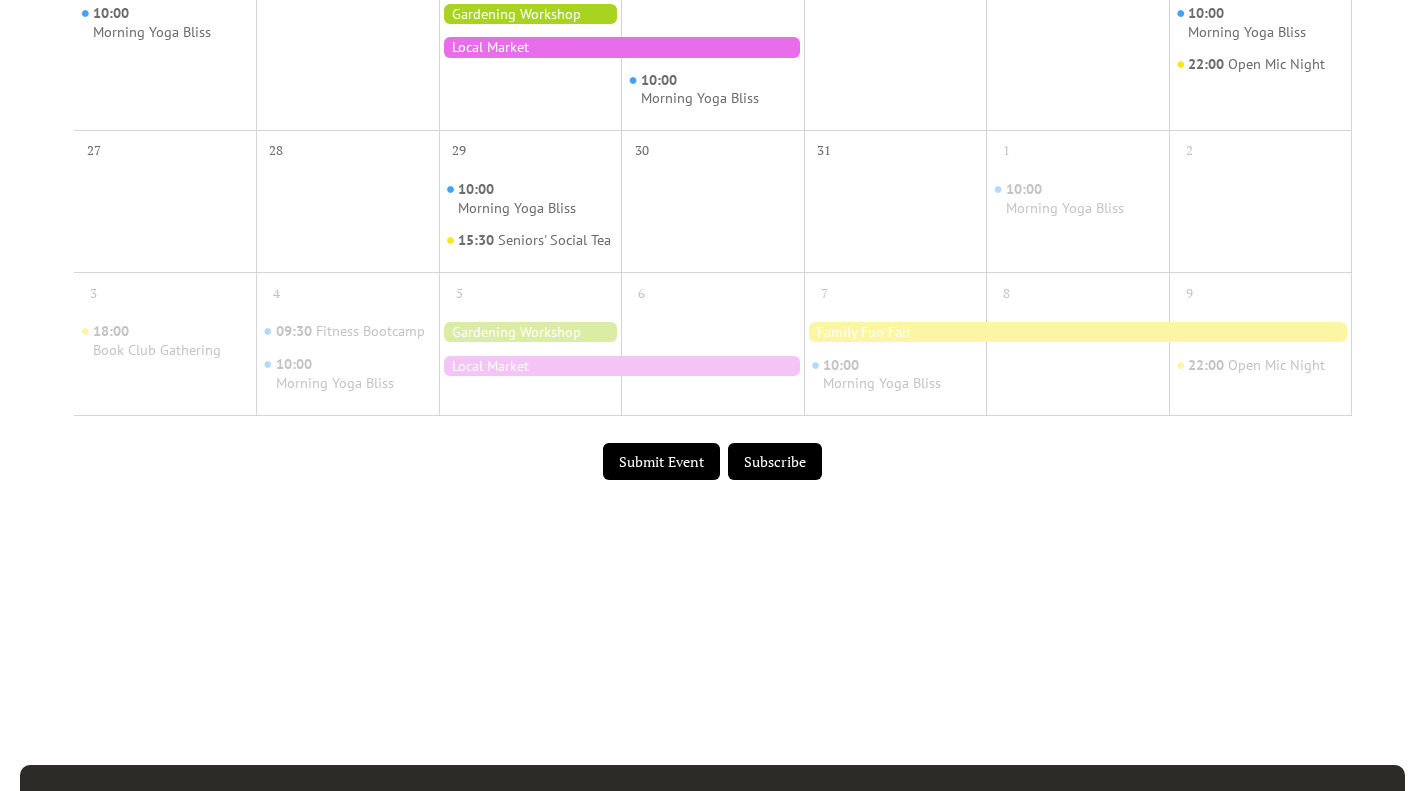 scroll, scrollTop: 1602, scrollLeft: 0, axis: vertical 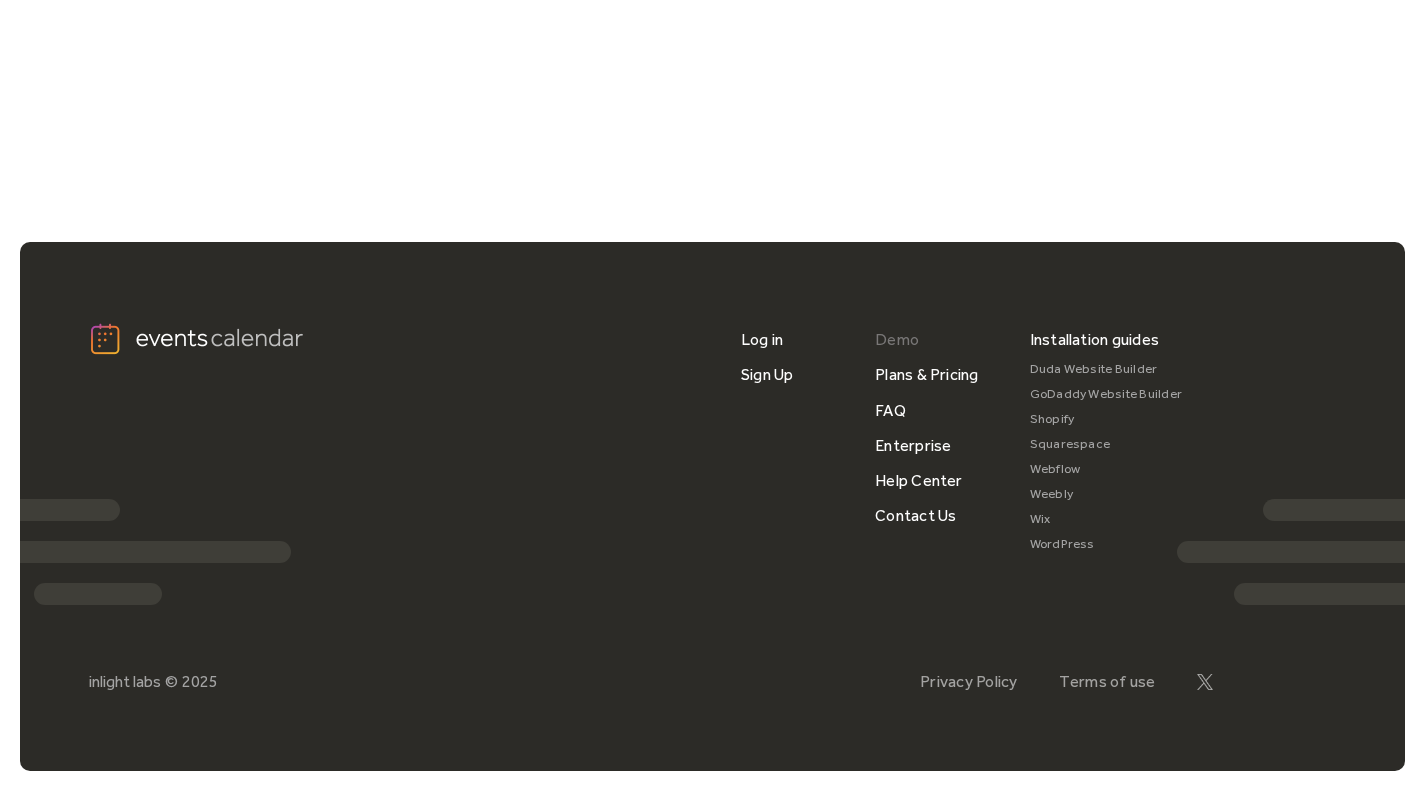 click on "Demo" at bounding box center [897, 339] 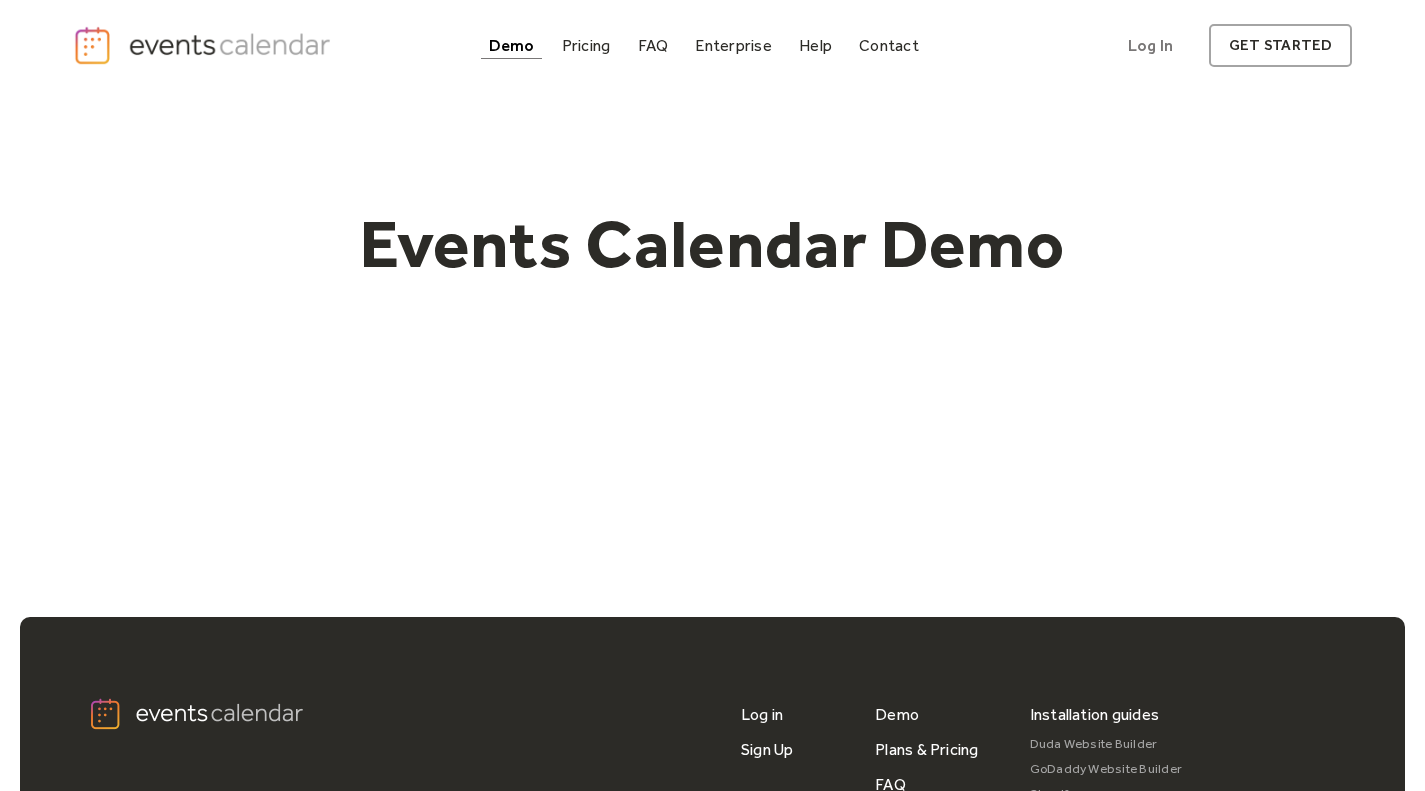 scroll, scrollTop: 0, scrollLeft: 0, axis: both 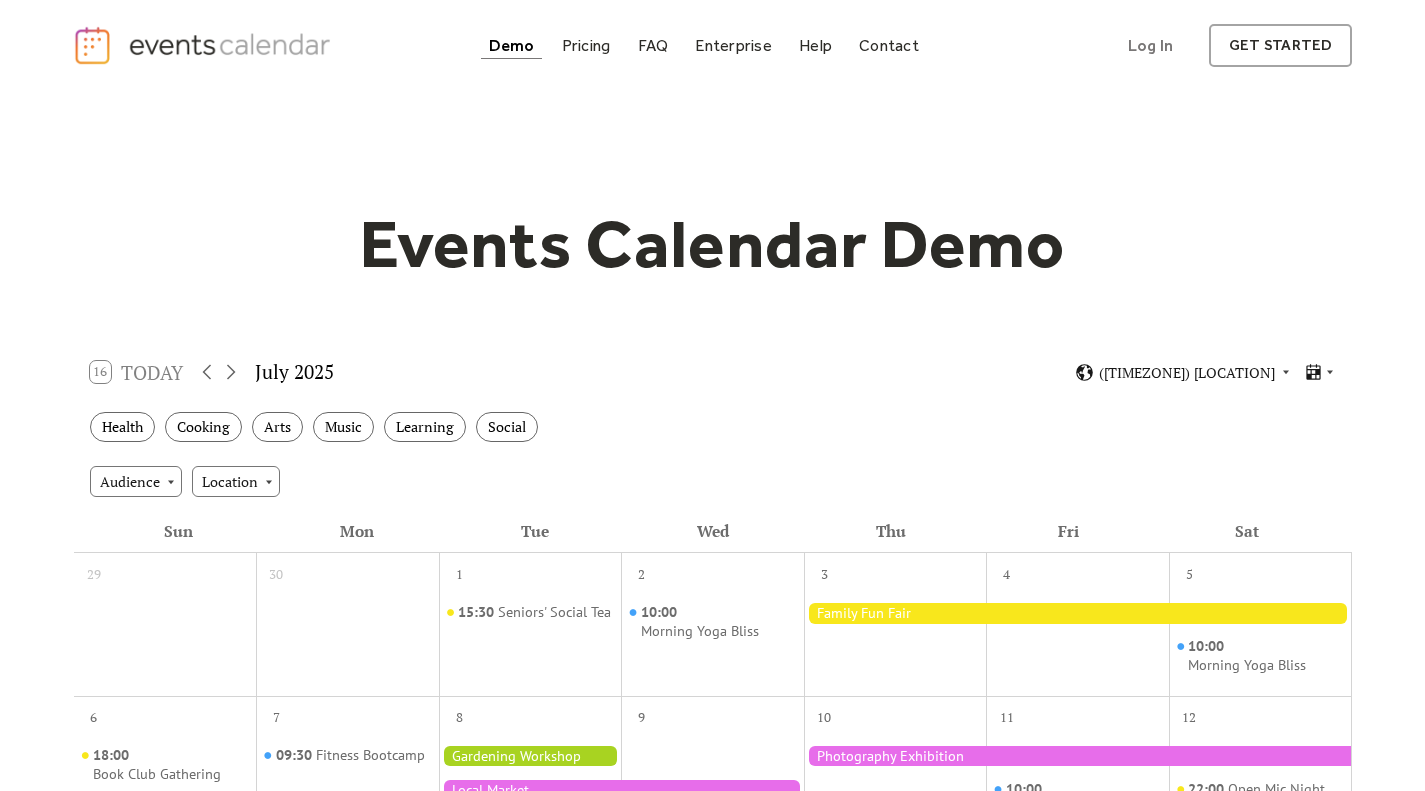 drag, startPoint x: 847, startPoint y: 575, endPoint x: 844, endPoint y: 593, distance: 18.248287 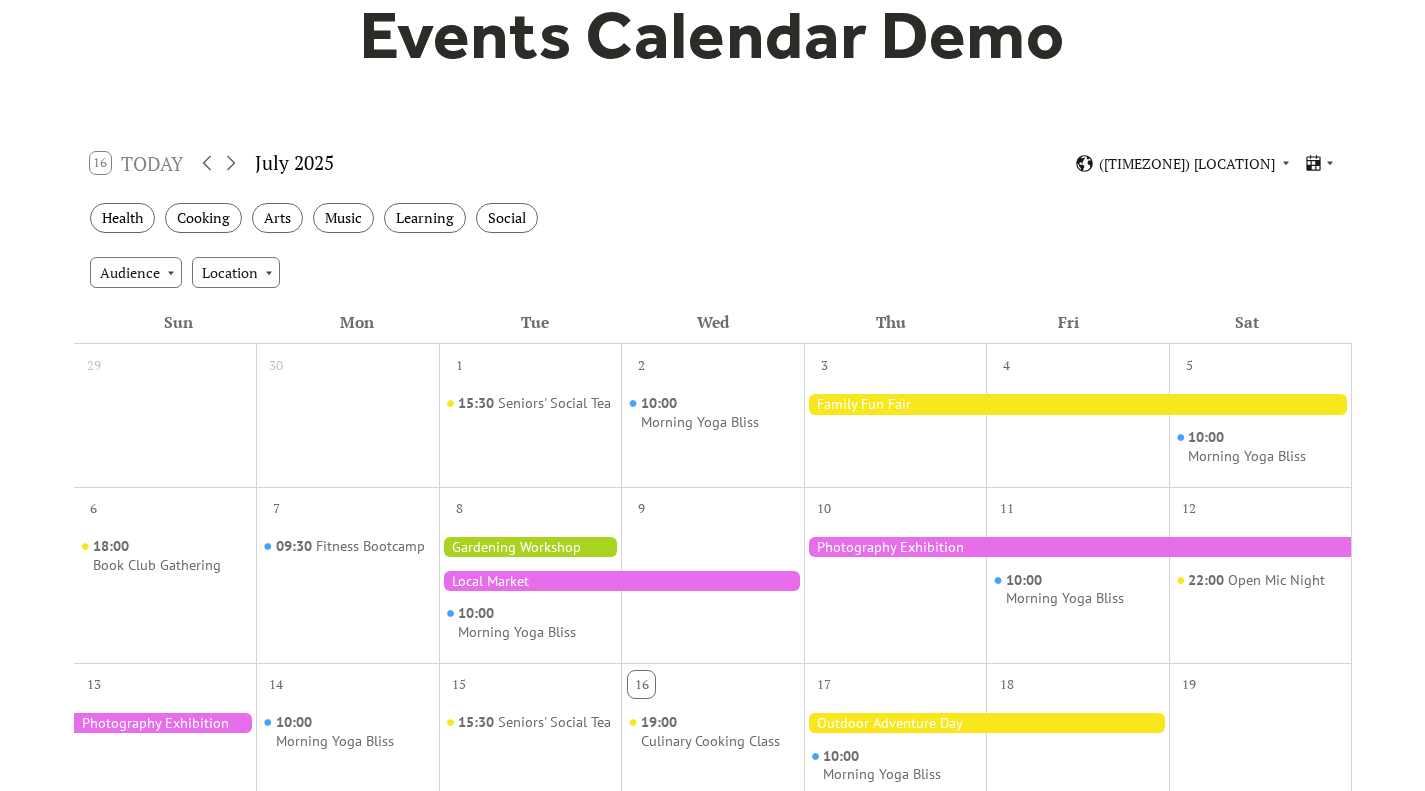click at bounding box center [621, 581] 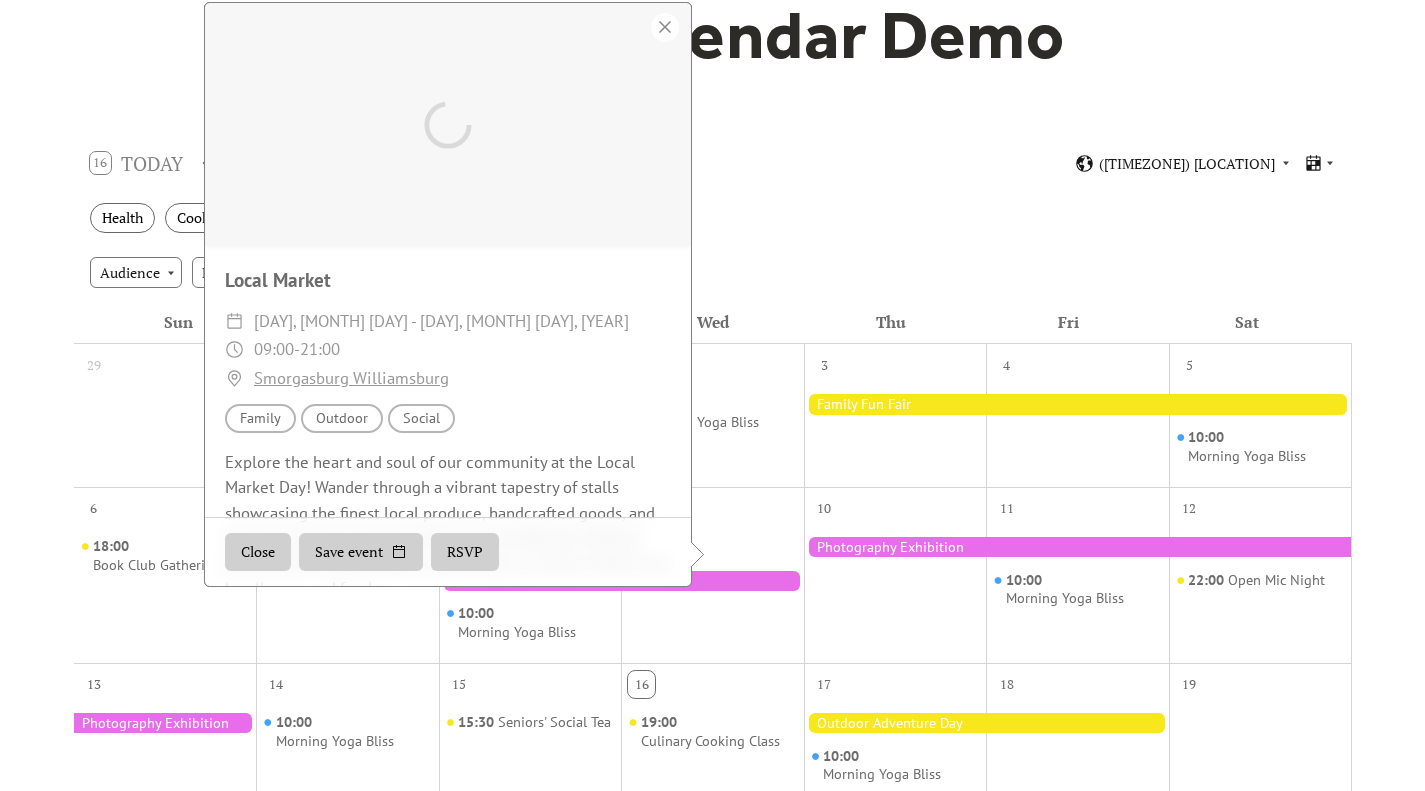 click at bounding box center [621, 581] 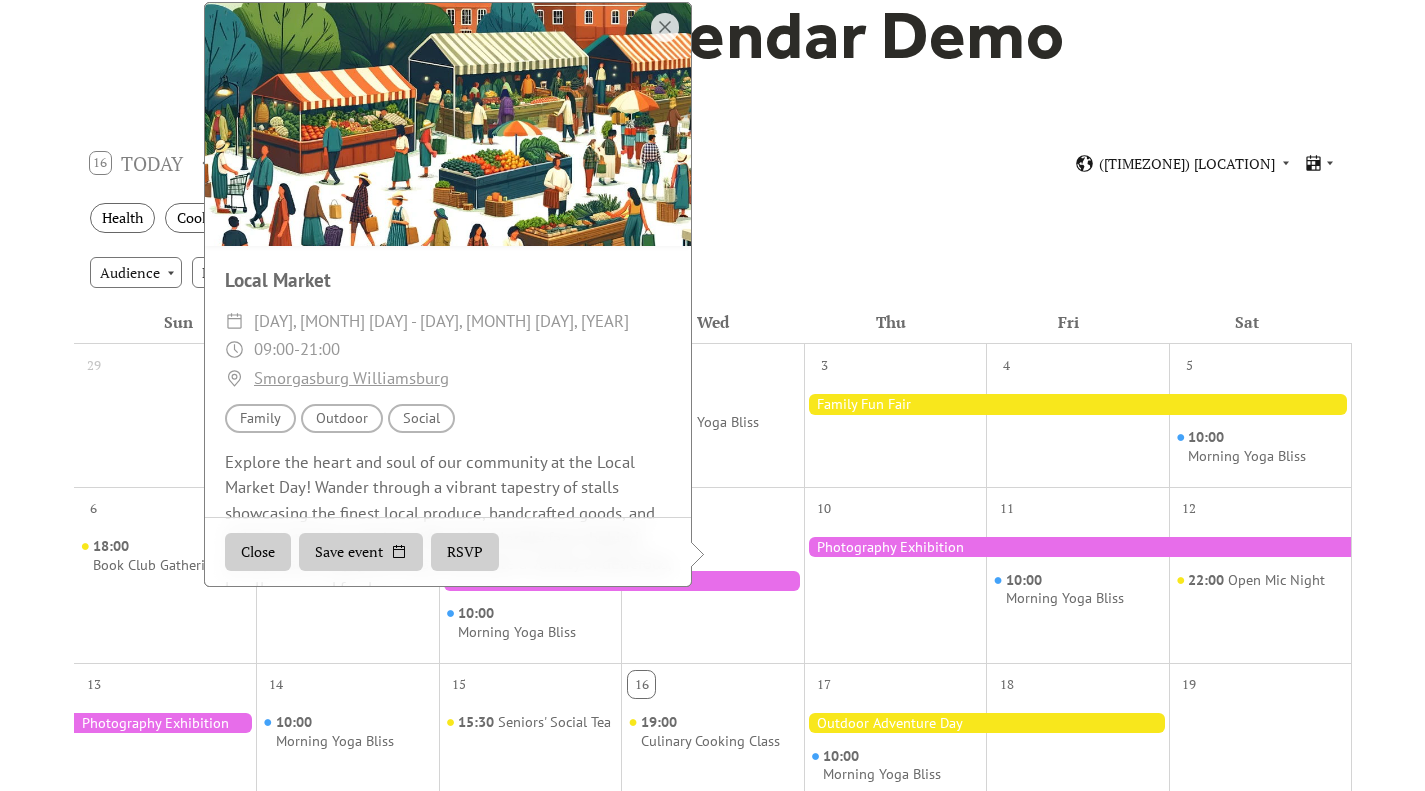 click on "Close" at bounding box center [258, 552] 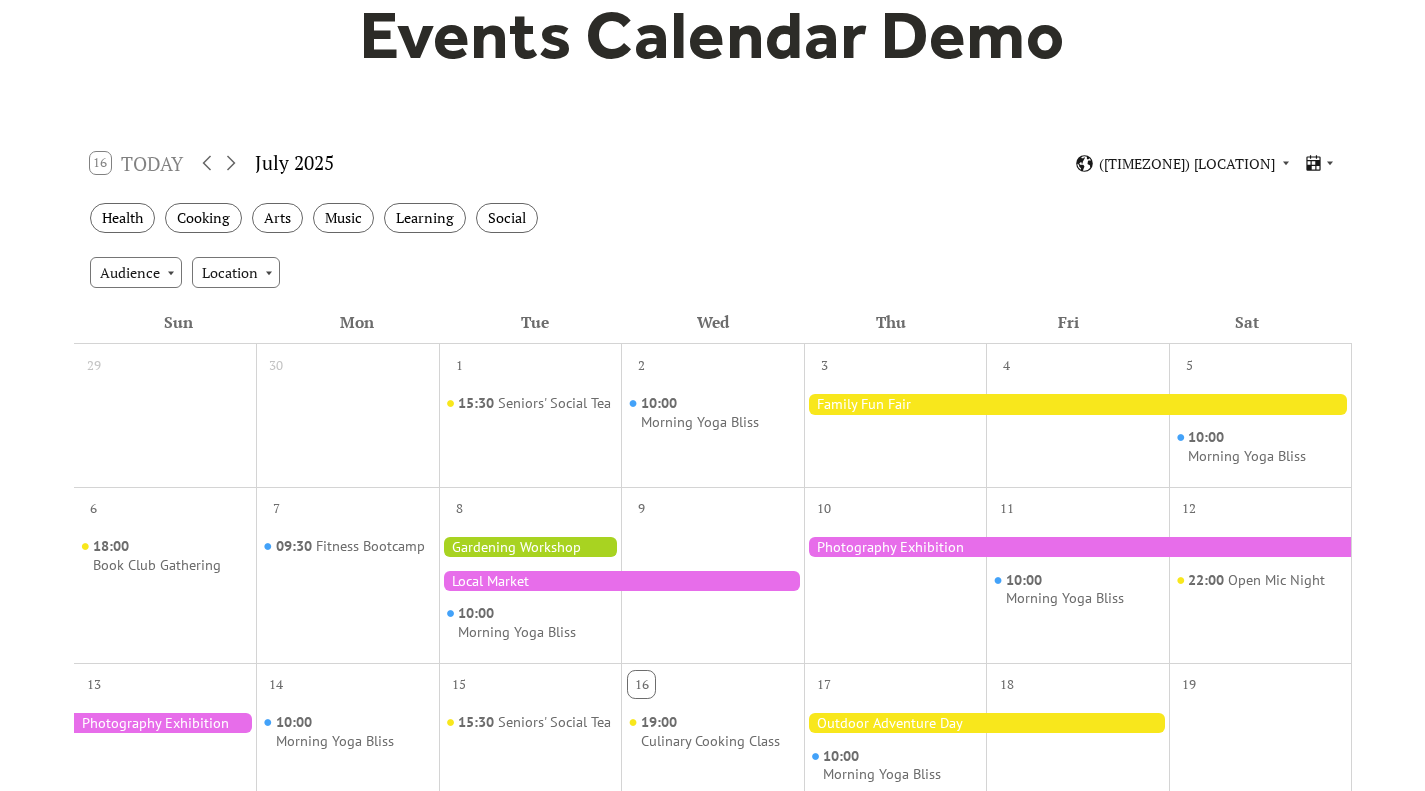 click at bounding box center (621, 581) 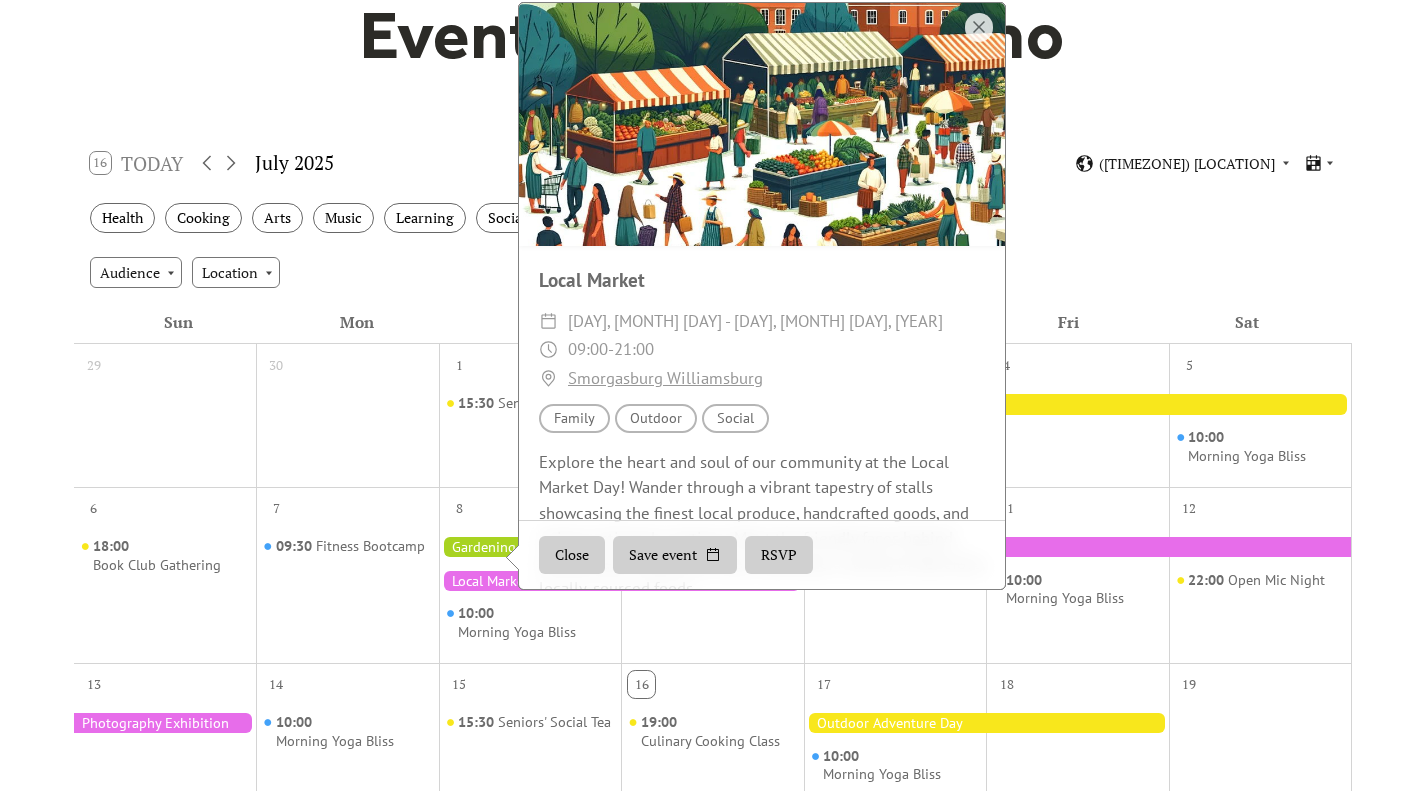 drag, startPoint x: 457, startPoint y: 572, endPoint x: 597, endPoint y: 569, distance: 140.03214 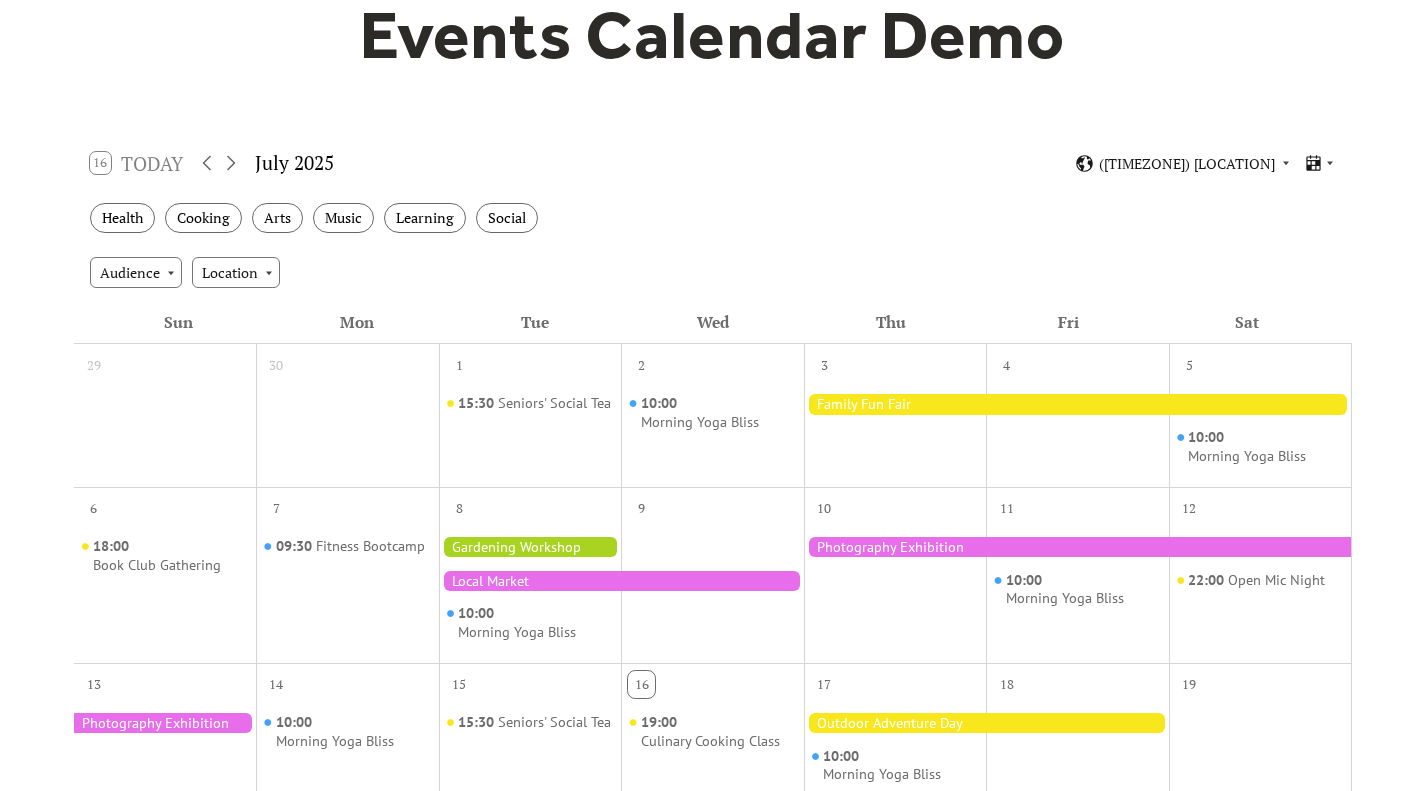 click at bounding box center (621, 581) 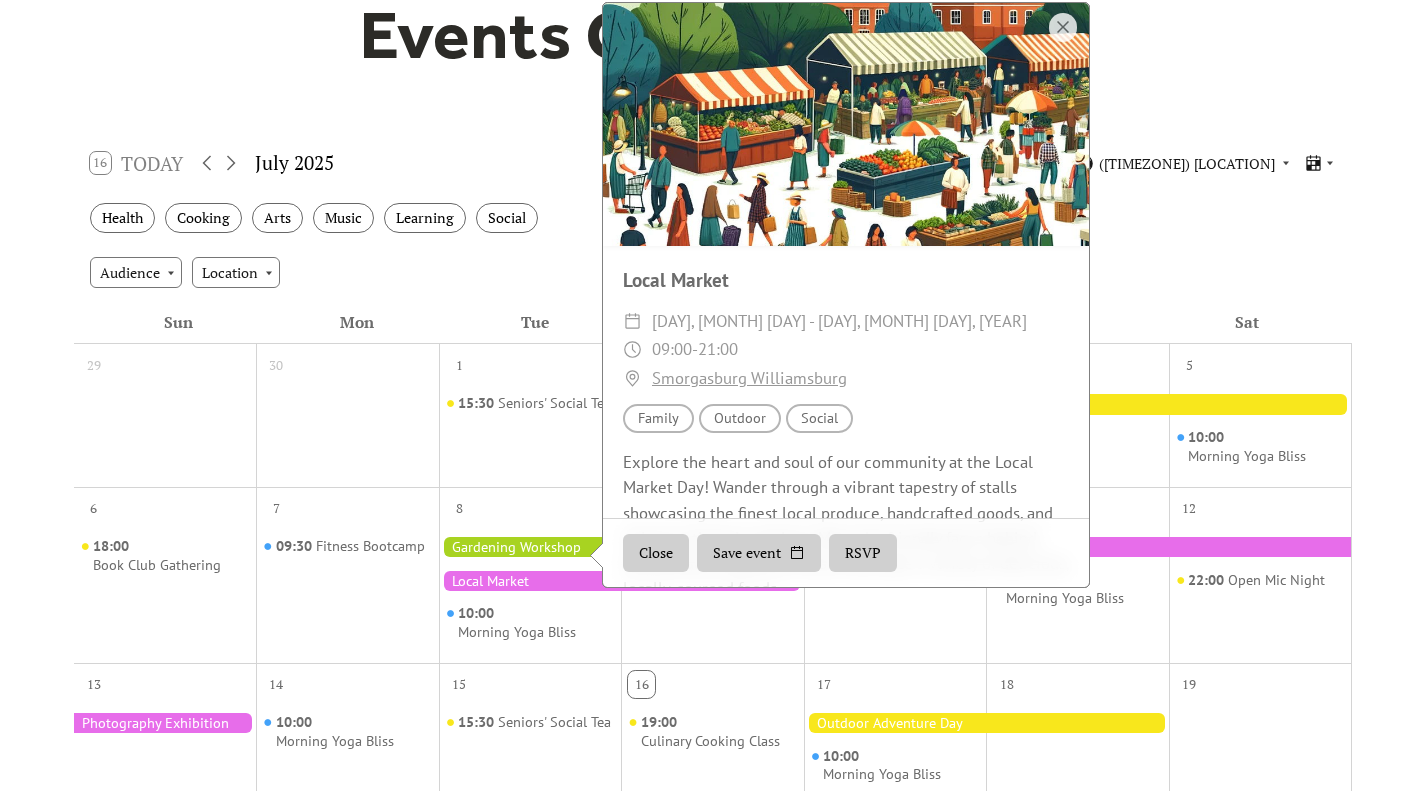 click on "Close" at bounding box center [656, 553] 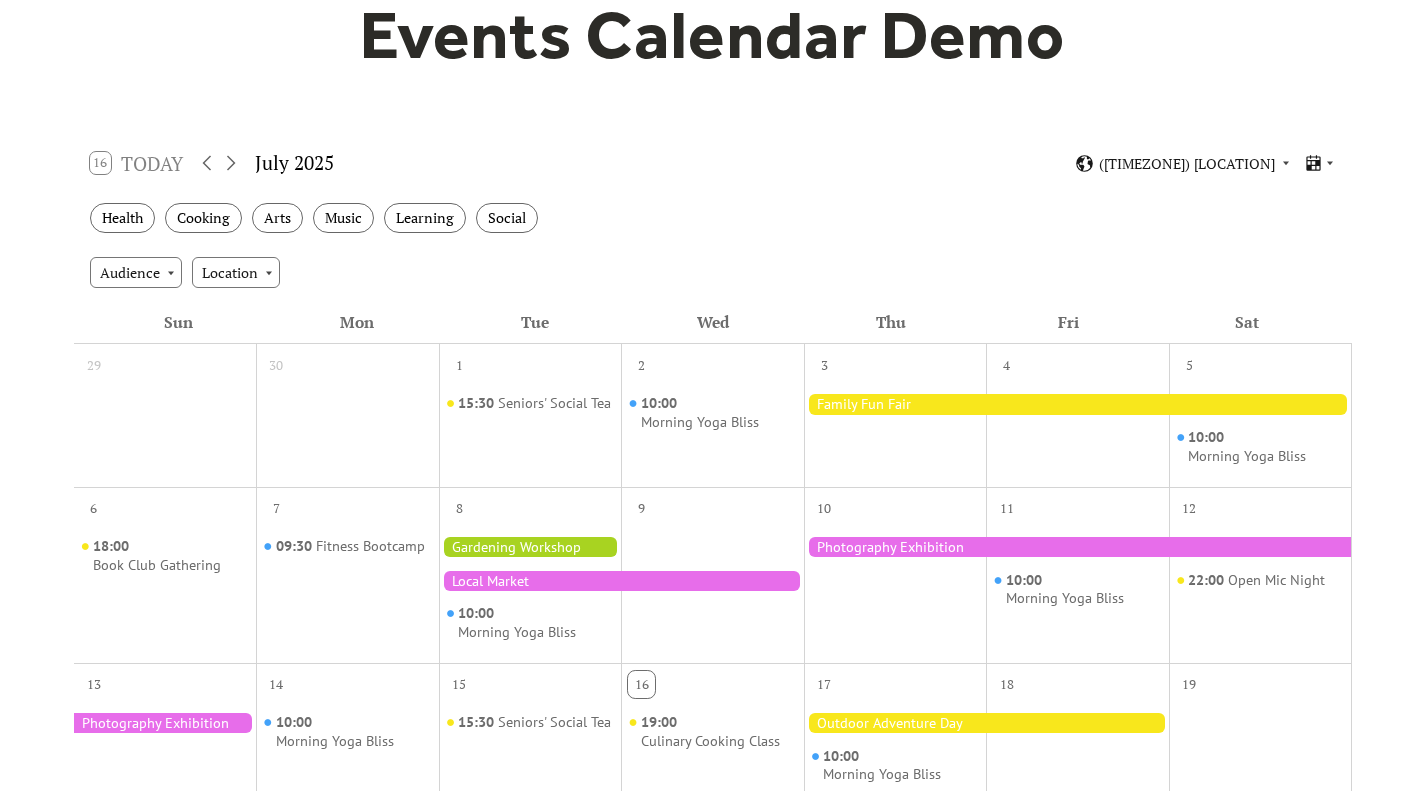 click at bounding box center (621, 581) 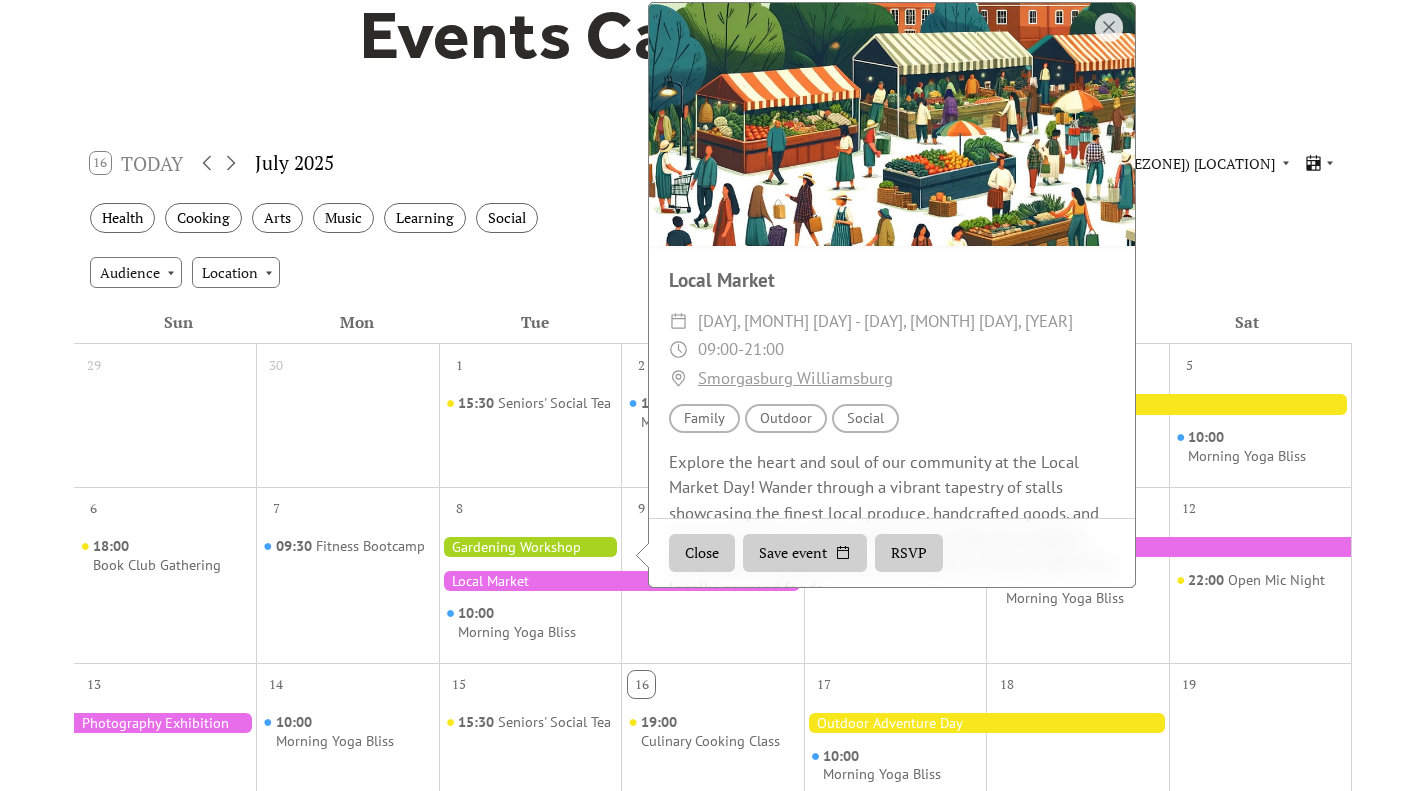 click on "Save event" at bounding box center [805, 553] 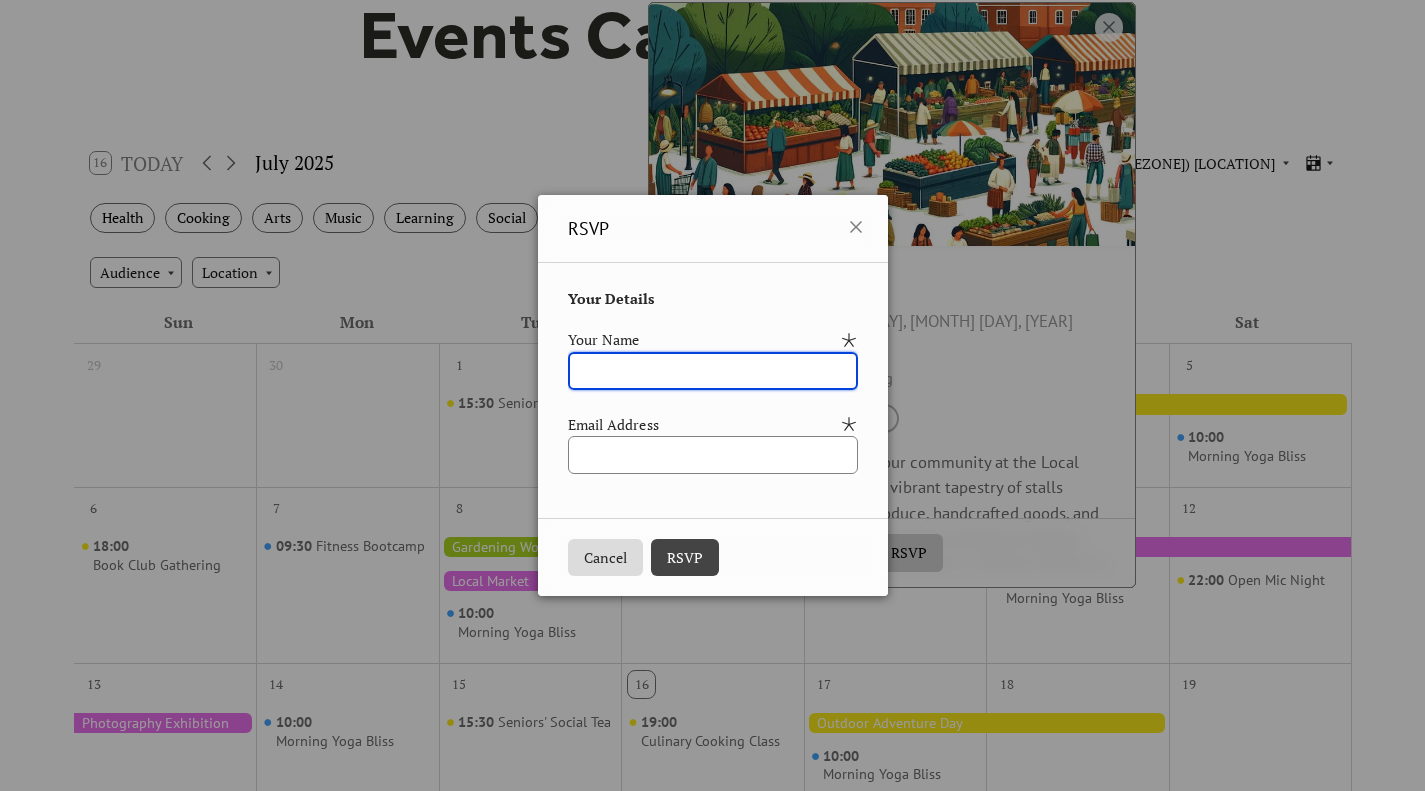 click on "RSVP" at bounding box center [713, 229] 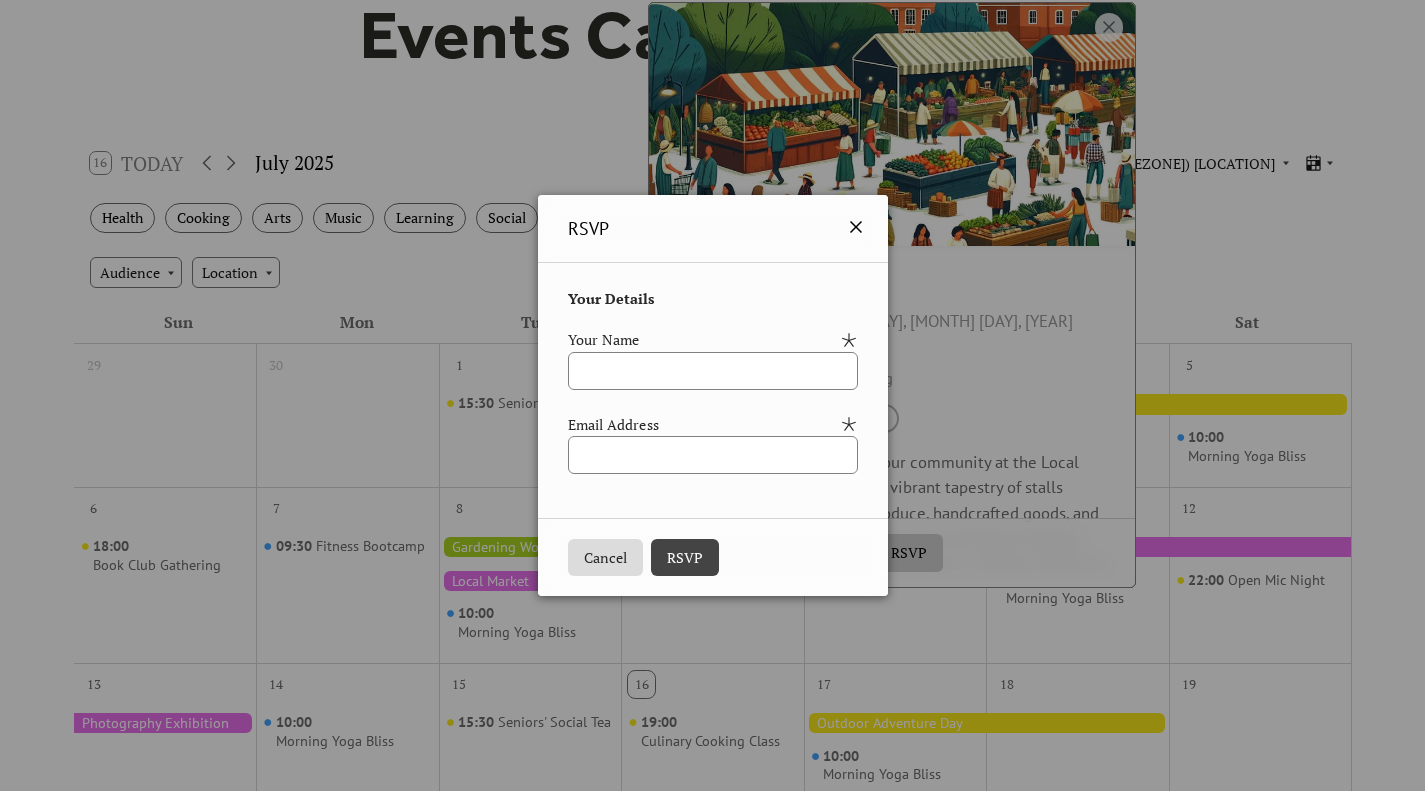 click 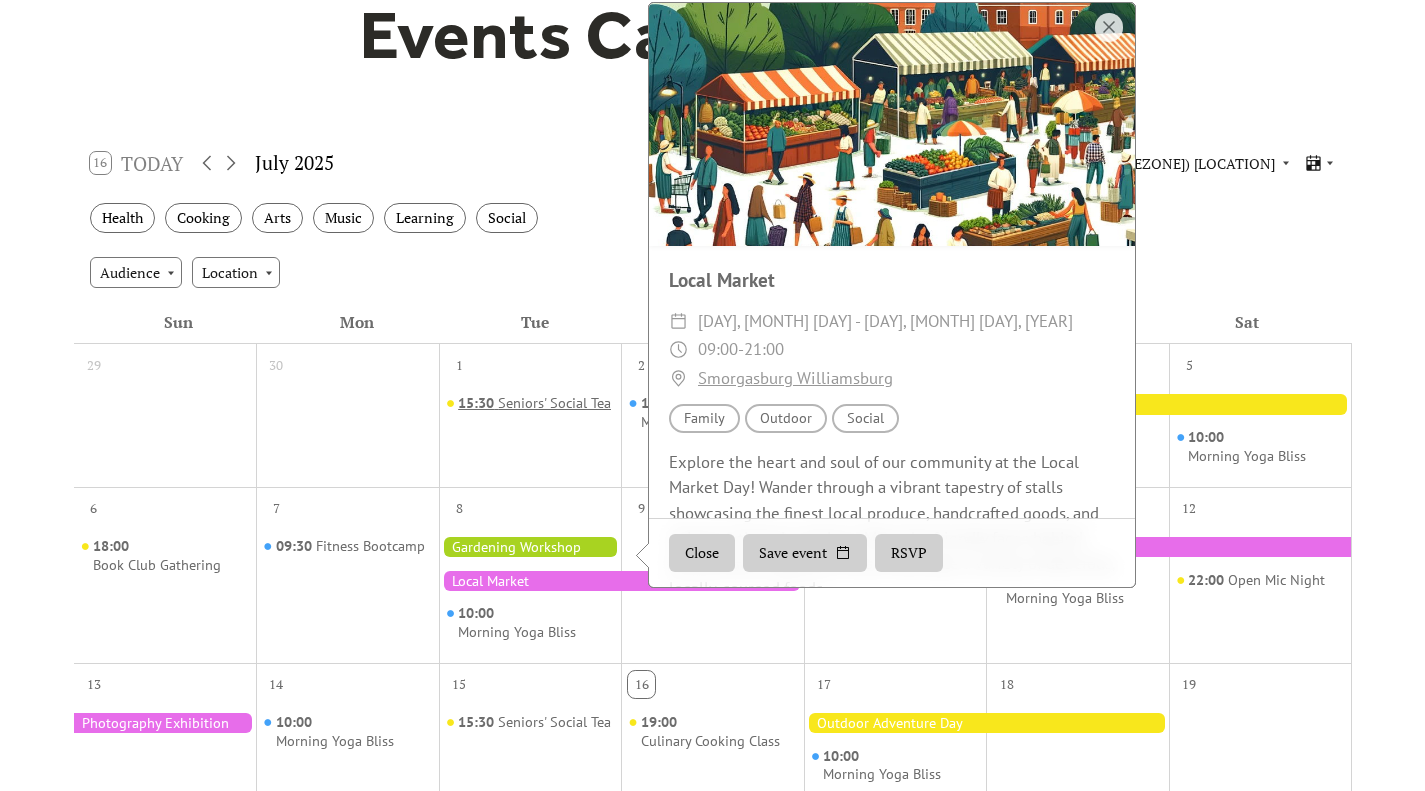 click on "15:30 Seniors' Social Tea" at bounding box center [534, 404] 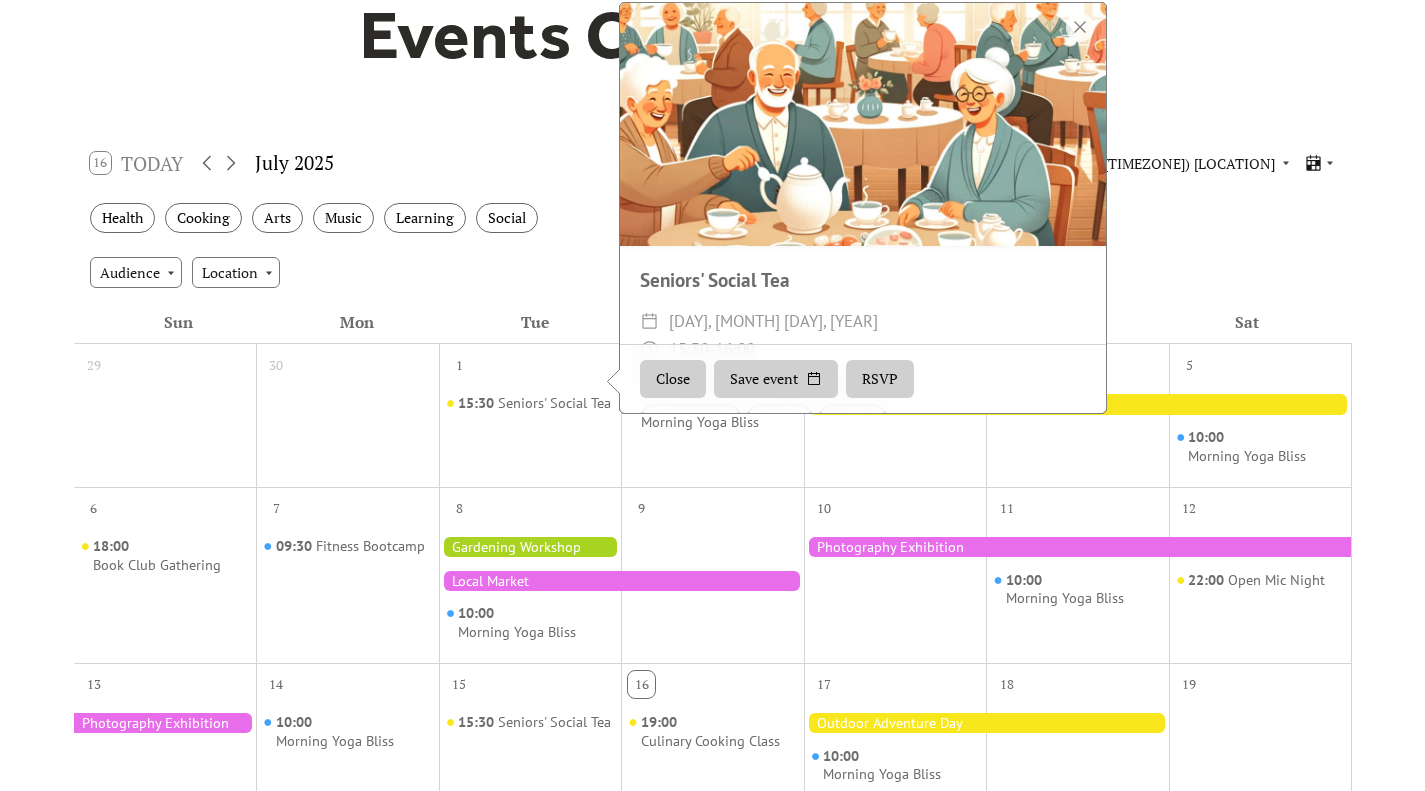 click on "Close" at bounding box center [673, 379] 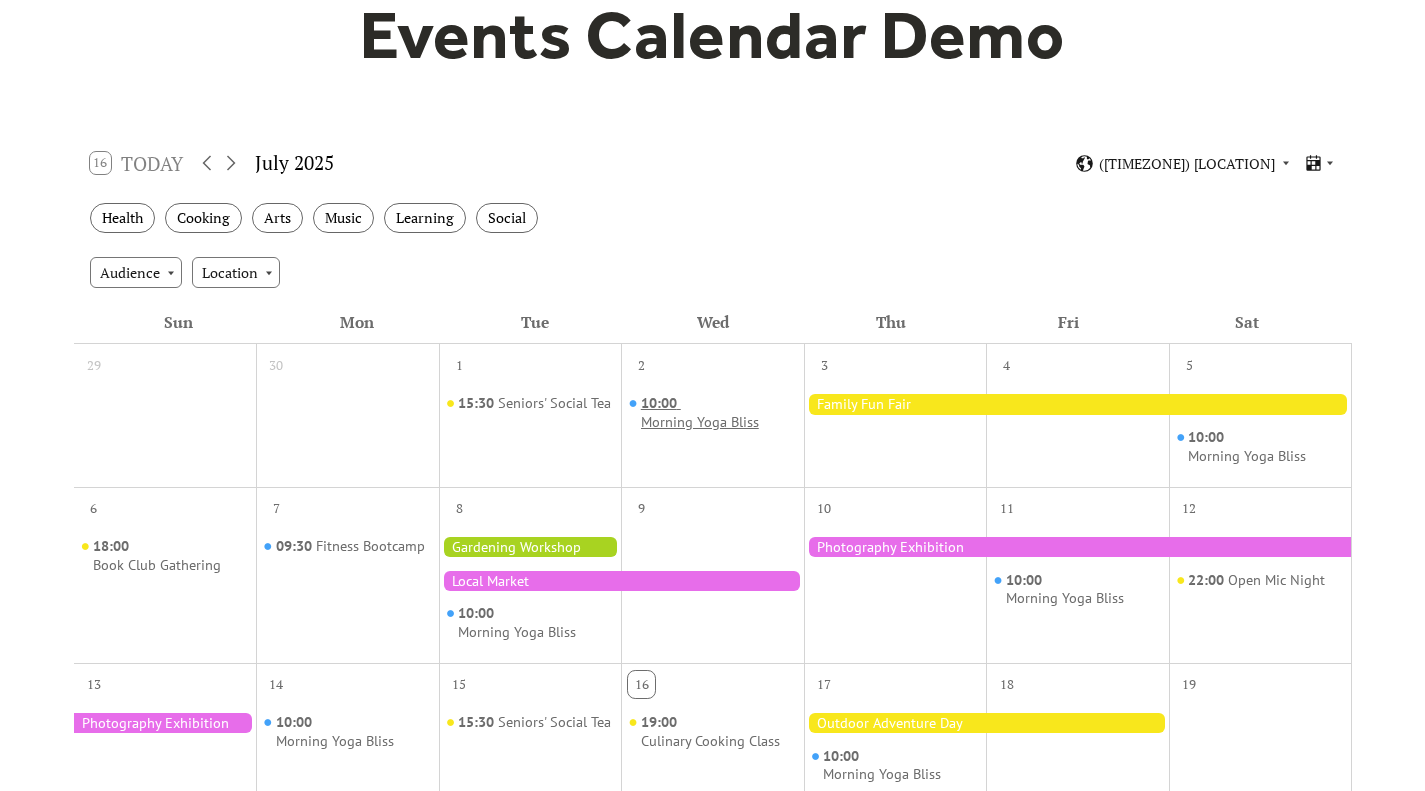 click on "Morning Yoga Bliss" at bounding box center (700, 422) 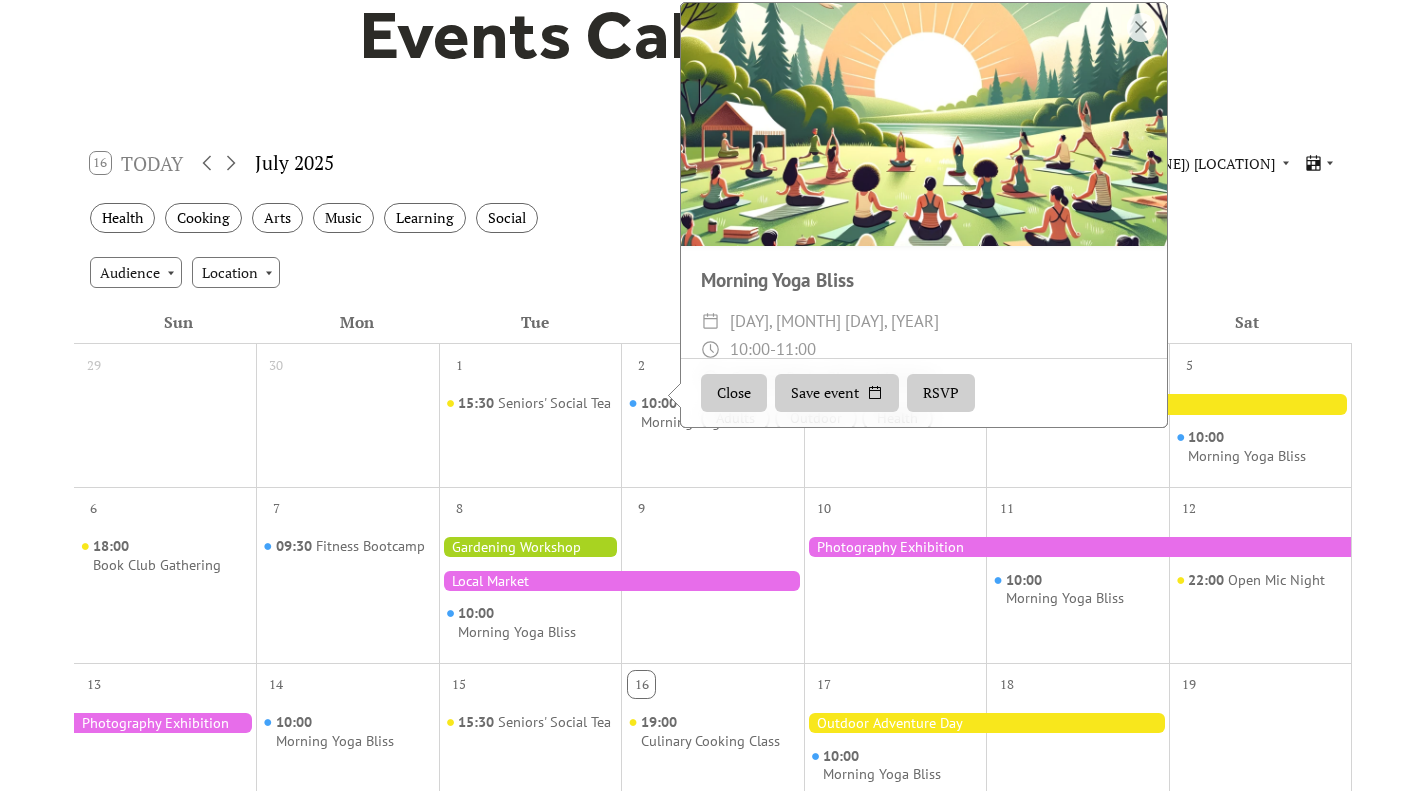 scroll, scrollTop: 235, scrollLeft: 0, axis: vertical 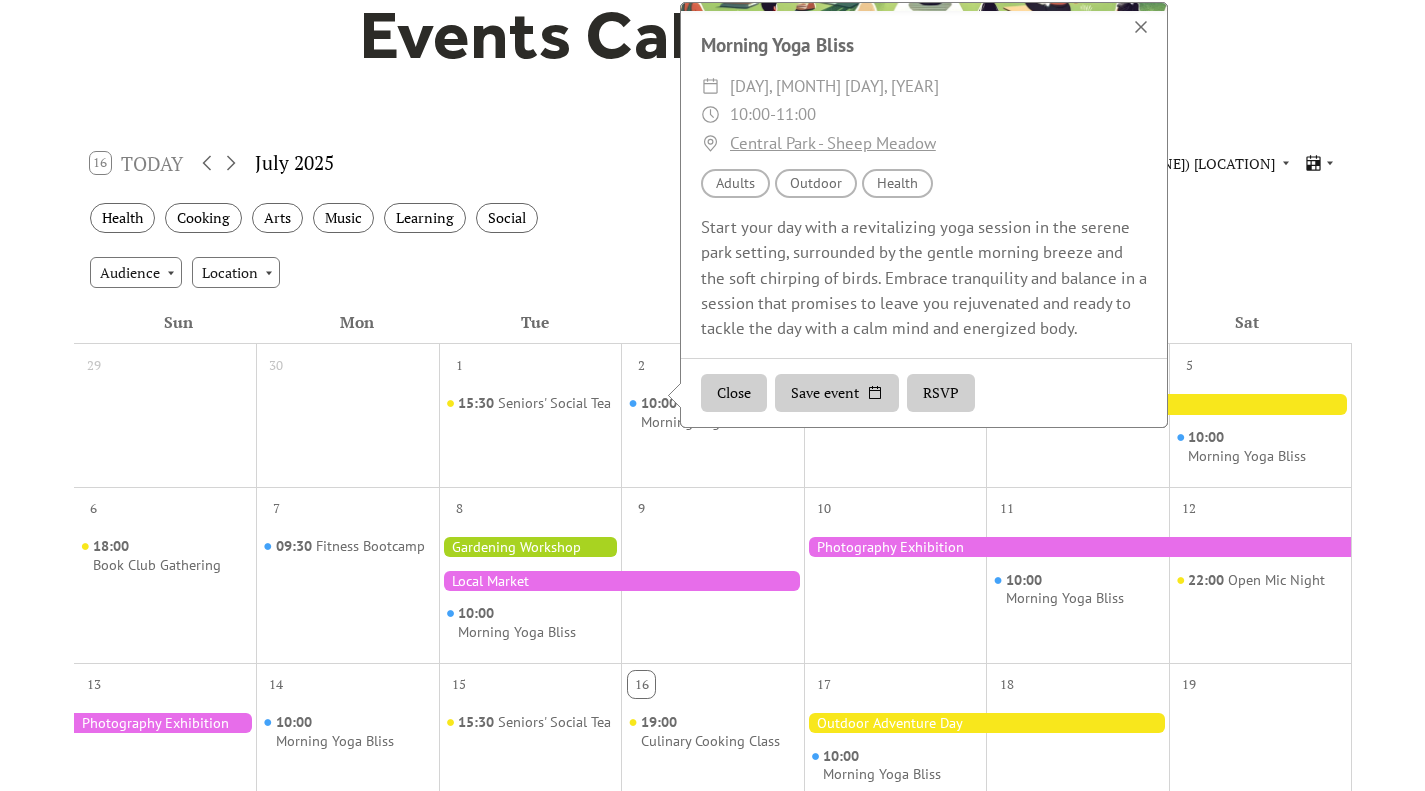 click at bounding box center (1141, 27) 